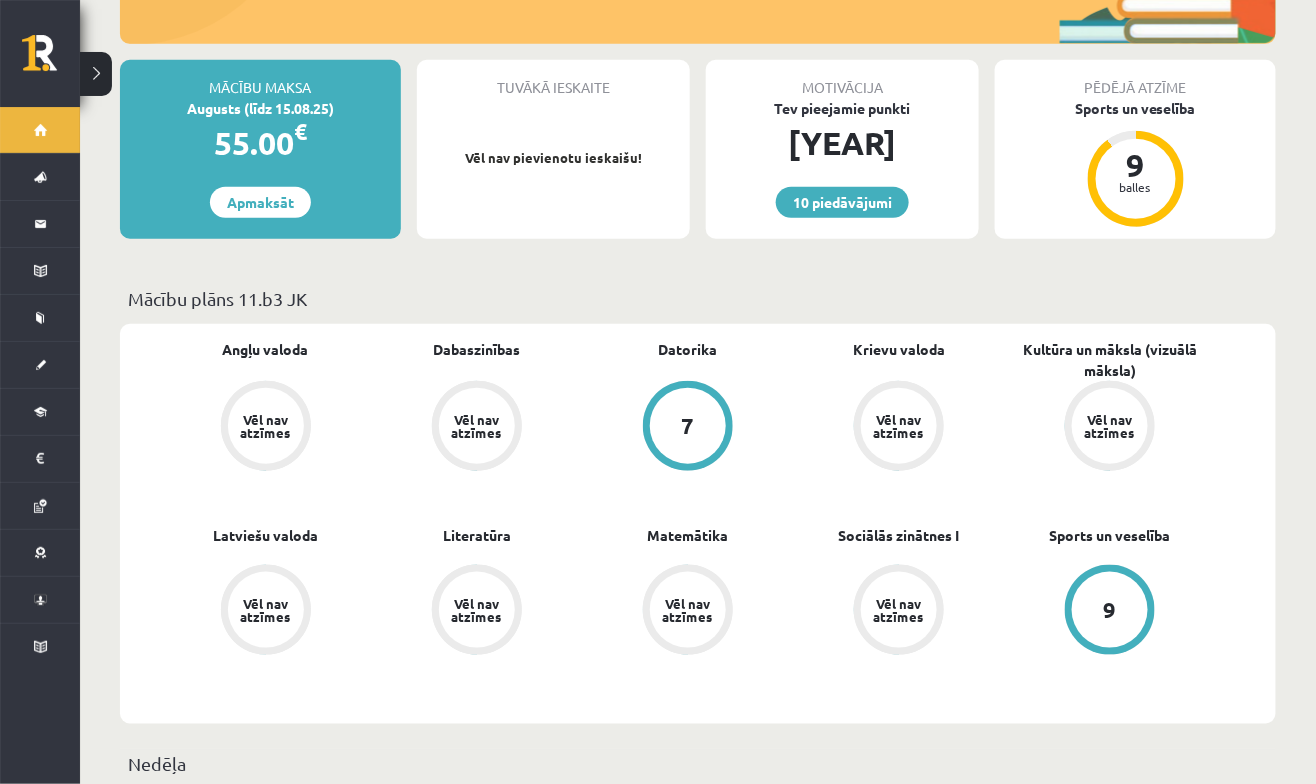 scroll, scrollTop: 369, scrollLeft: 0, axis: vertical 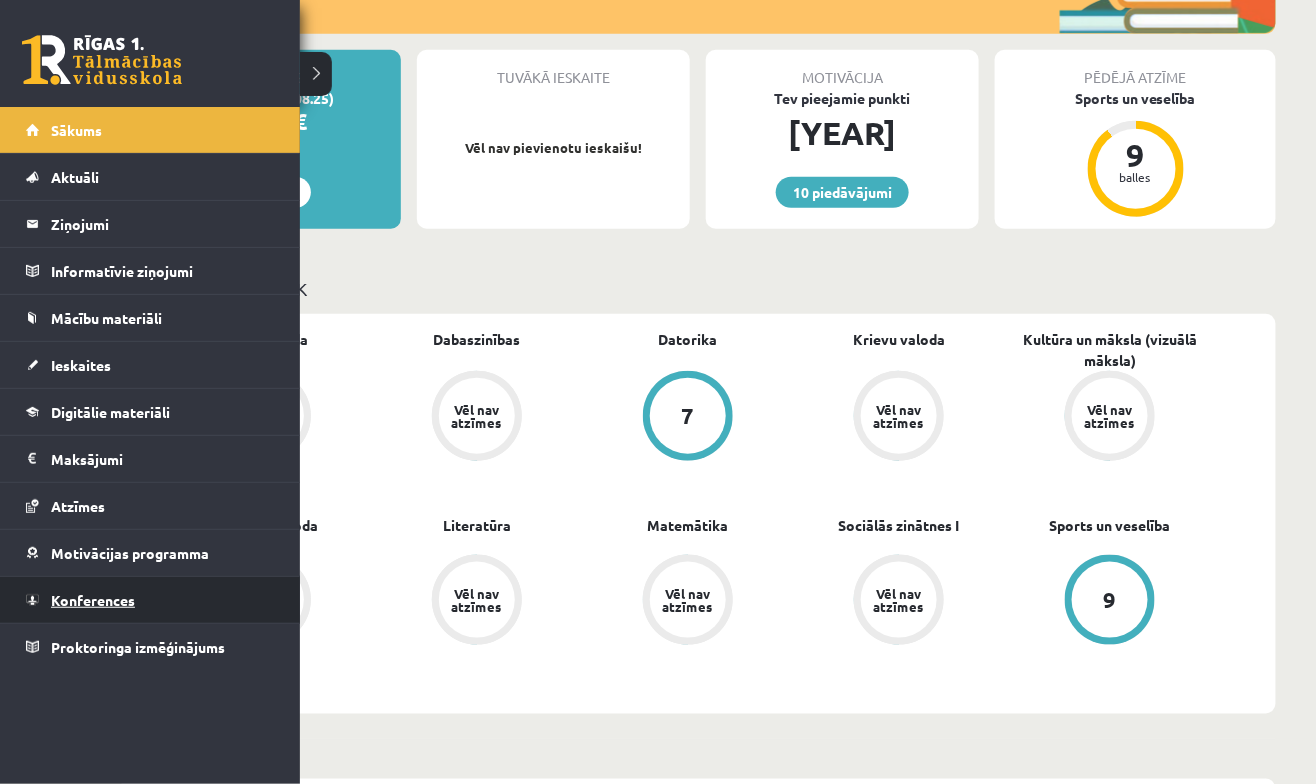 click on "Konferences" at bounding box center (93, 600) 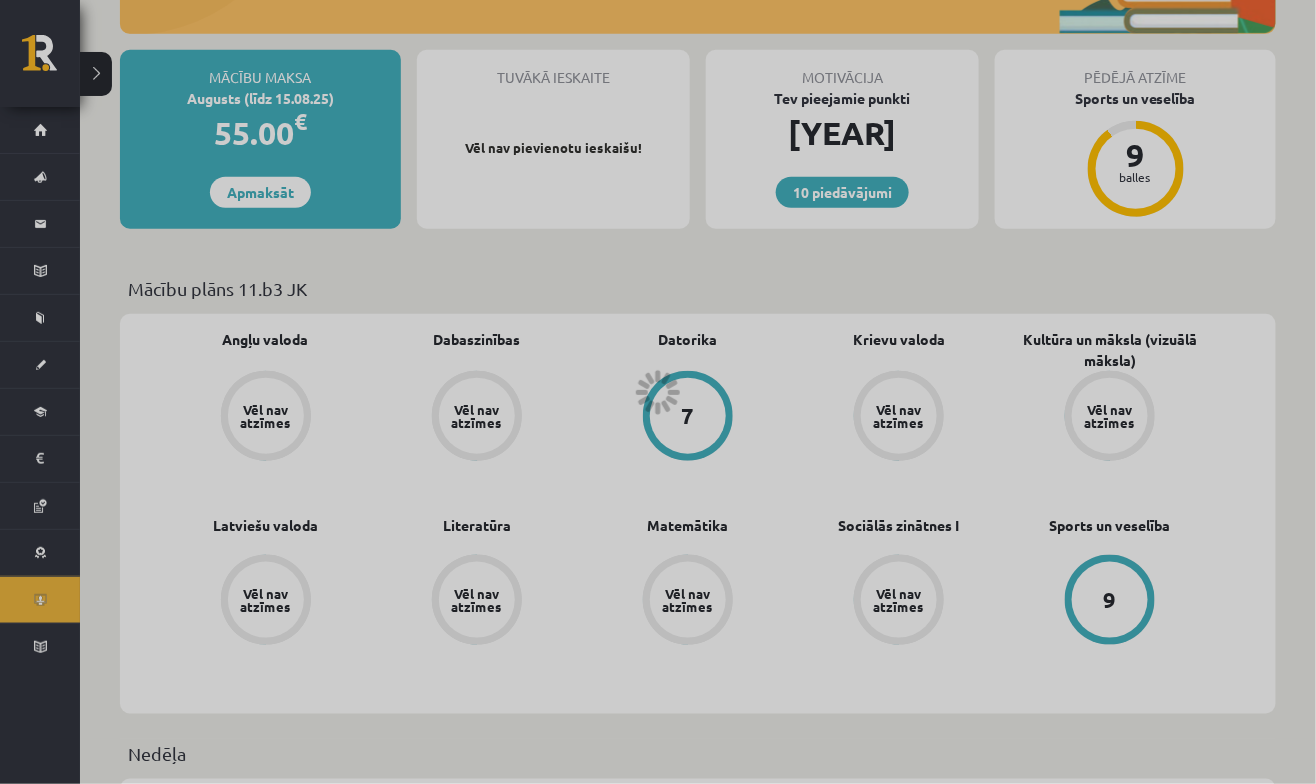 scroll, scrollTop: 169, scrollLeft: 0, axis: vertical 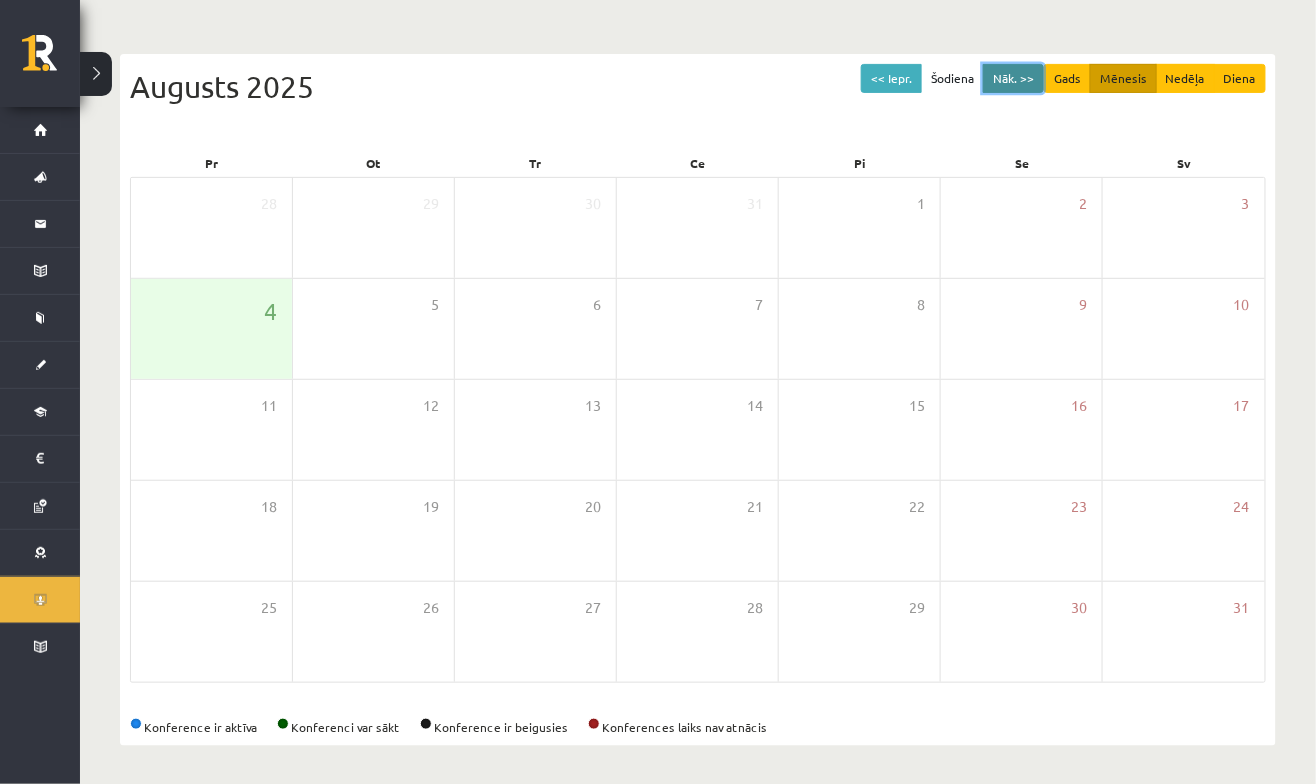 click on "Nāk. >>" at bounding box center [1013, 78] 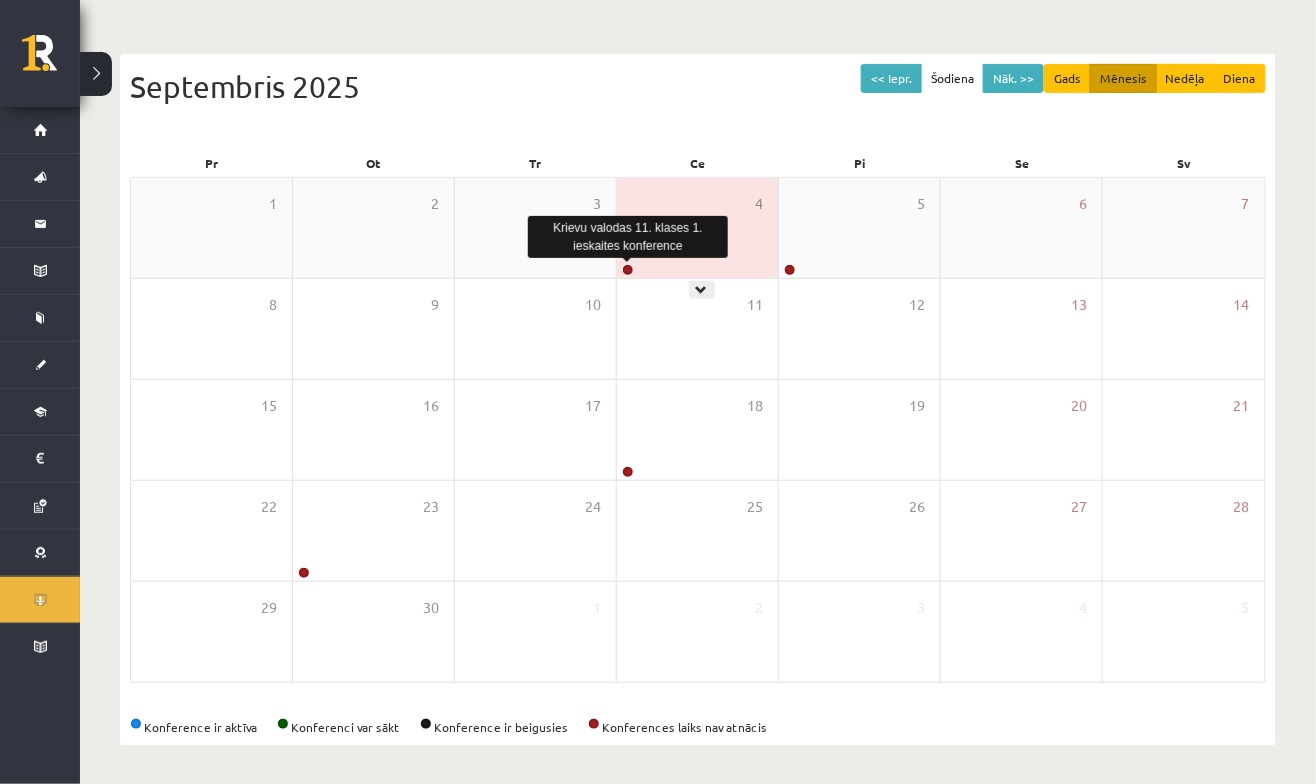 click on "4" at bounding box center (697, 228) 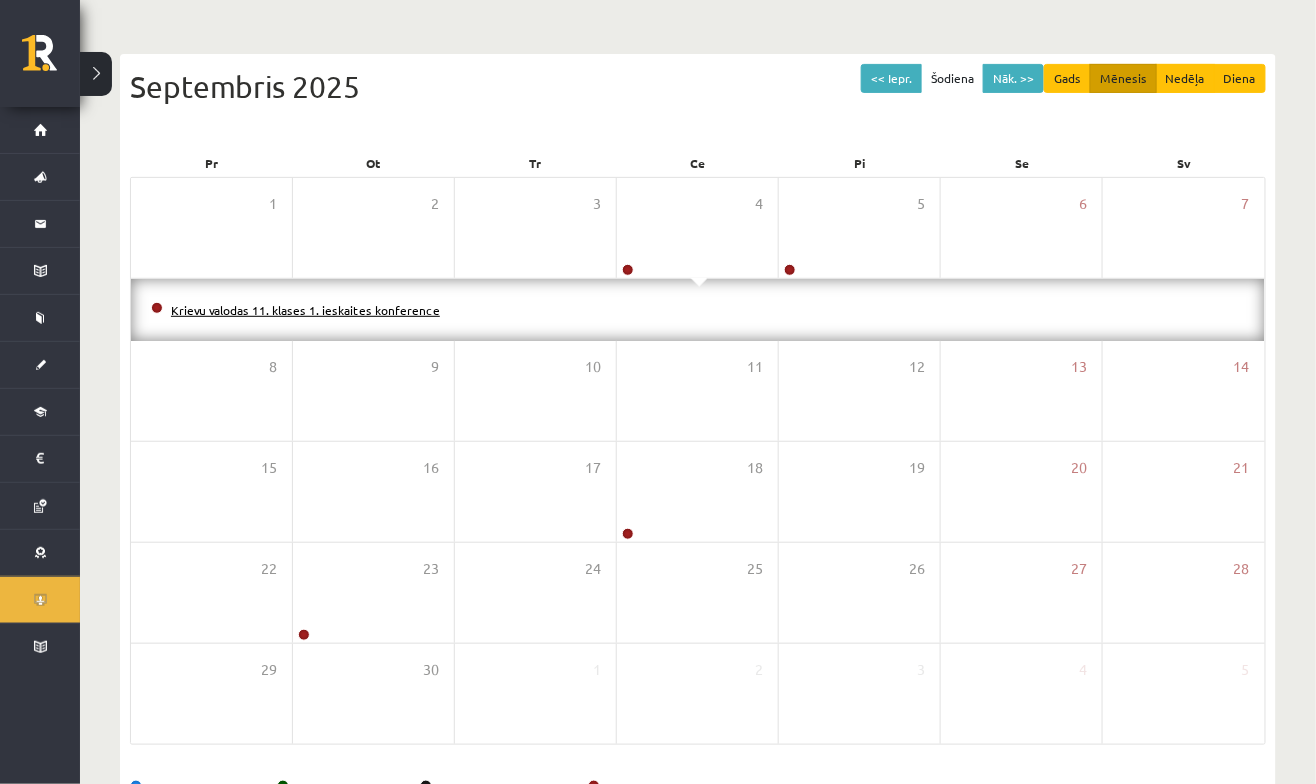 click on "Krievu valodas 11. klases 1. ieskaites konference" at bounding box center (305, 310) 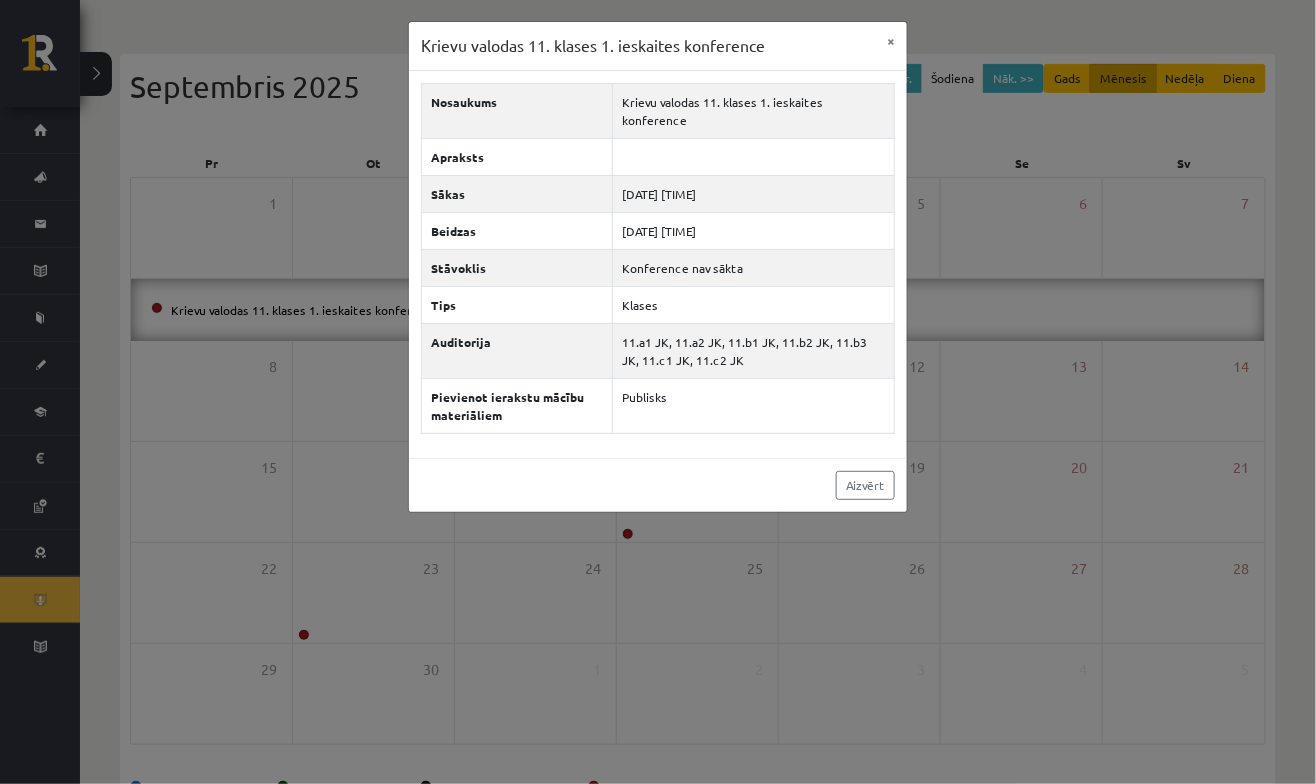 click on "Krievu valodas 11. klases 1. ieskaites konference
×
Nosaukums
Krievu valodas 11. klases 1. ieskaites konference
Apraksts
Sākas
2025-09-04 17:55
Beidzas
2025-09-04 19:00
Stāvoklis
Konference nav sākta
Tips
Klases
Auditorija
11.a1 JK, 11.a2 JK, 11.b1 JK, 11.b2 JK, 11.b3 JK, 11.c1 JK, 11.c2 JK
Pievienot ierakstu mācību materiāliem
Publisks
Aizvērt" at bounding box center [658, 392] 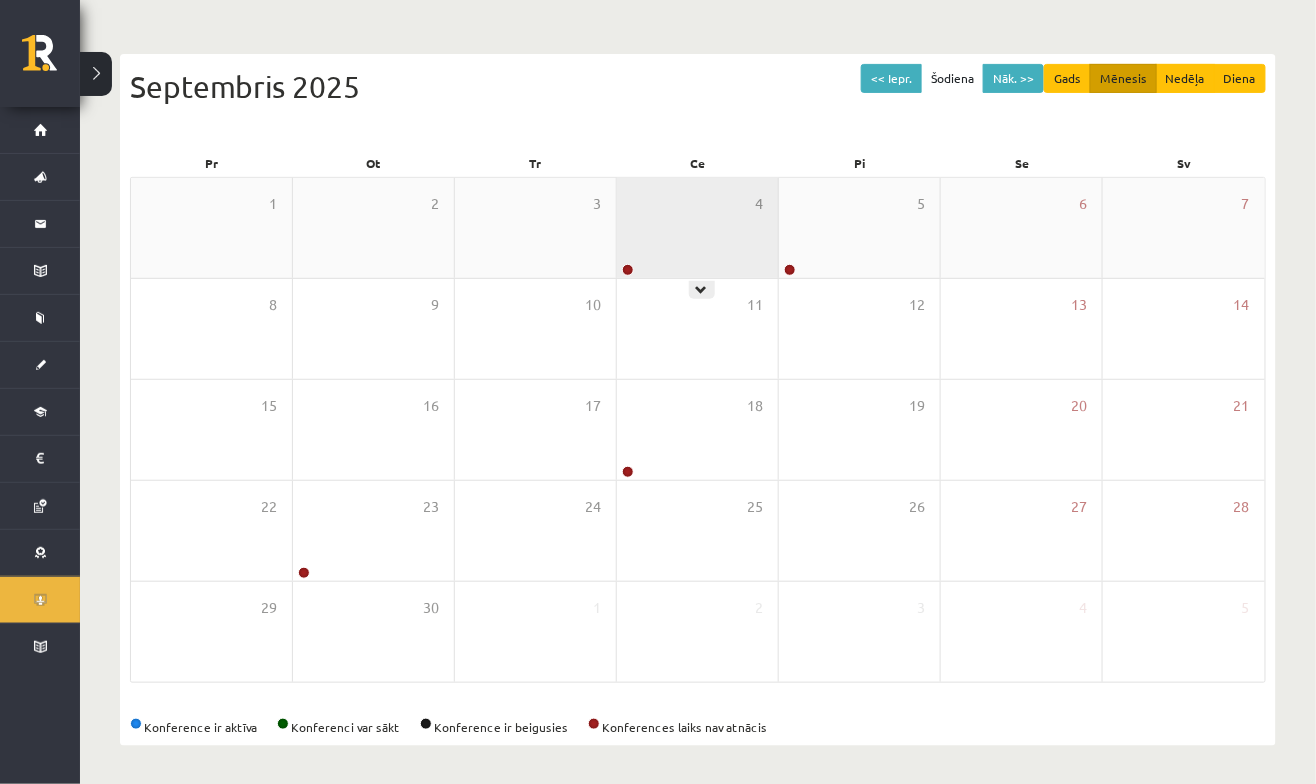 click on "4" at bounding box center (697, 228) 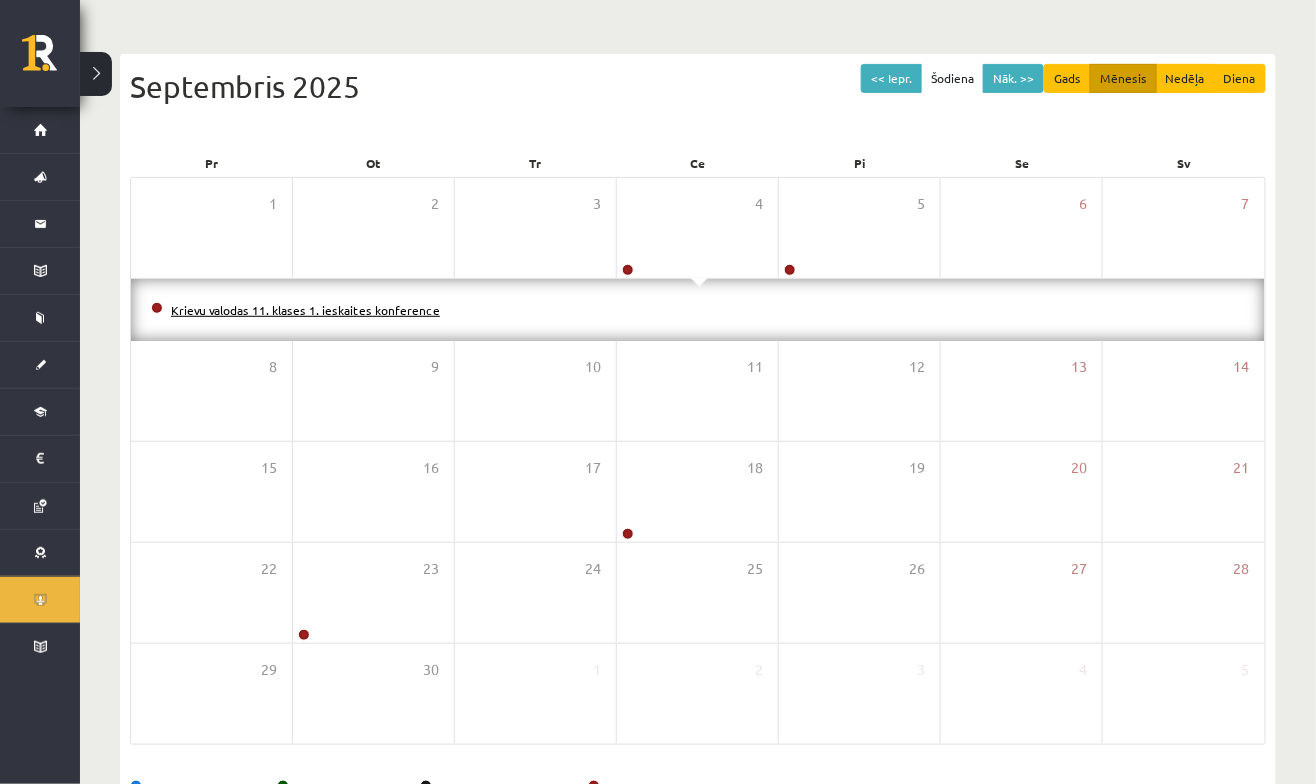 click on "Krievu valodas 11. klases 1. ieskaites konference" at bounding box center (305, 310) 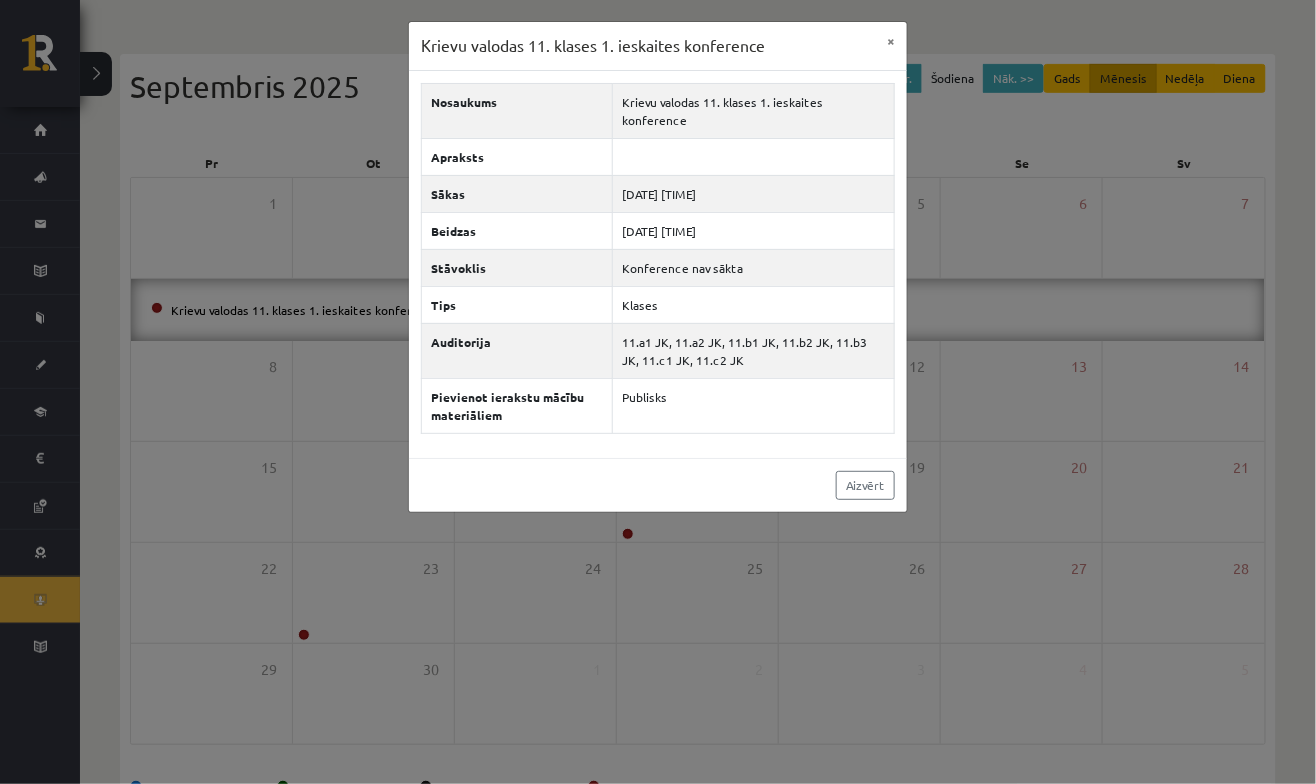 click on "Krievu valodas 11. klases 1. ieskaites konference
×
Nosaukums
Krievu valodas 11. klases 1. ieskaites konference
Apraksts
Sākas
2025-09-04 17:55
Beidzas
2025-09-04 19:00
Stāvoklis
Konference nav sākta
Tips
Klases
Auditorija
11.a1 JK, 11.a2 JK, 11.b1 JK, 11.b2 JK, 11.b3 JK, 11.c1 JK, 11.c2 JK
Pievienot ierakstu mācību materiāliem
Publisks
Aizvērt" at bounding box center [658, 392] 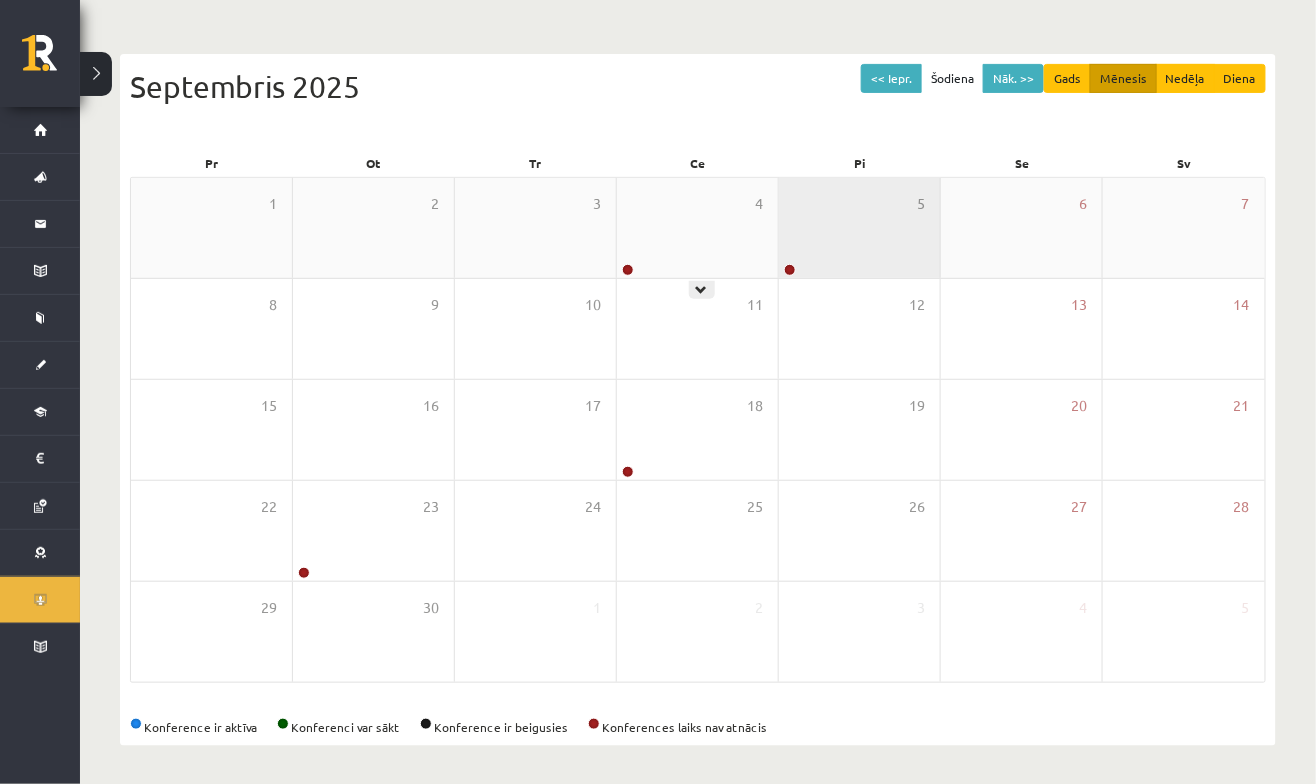 click on "5" at bounding box center [859, 228] 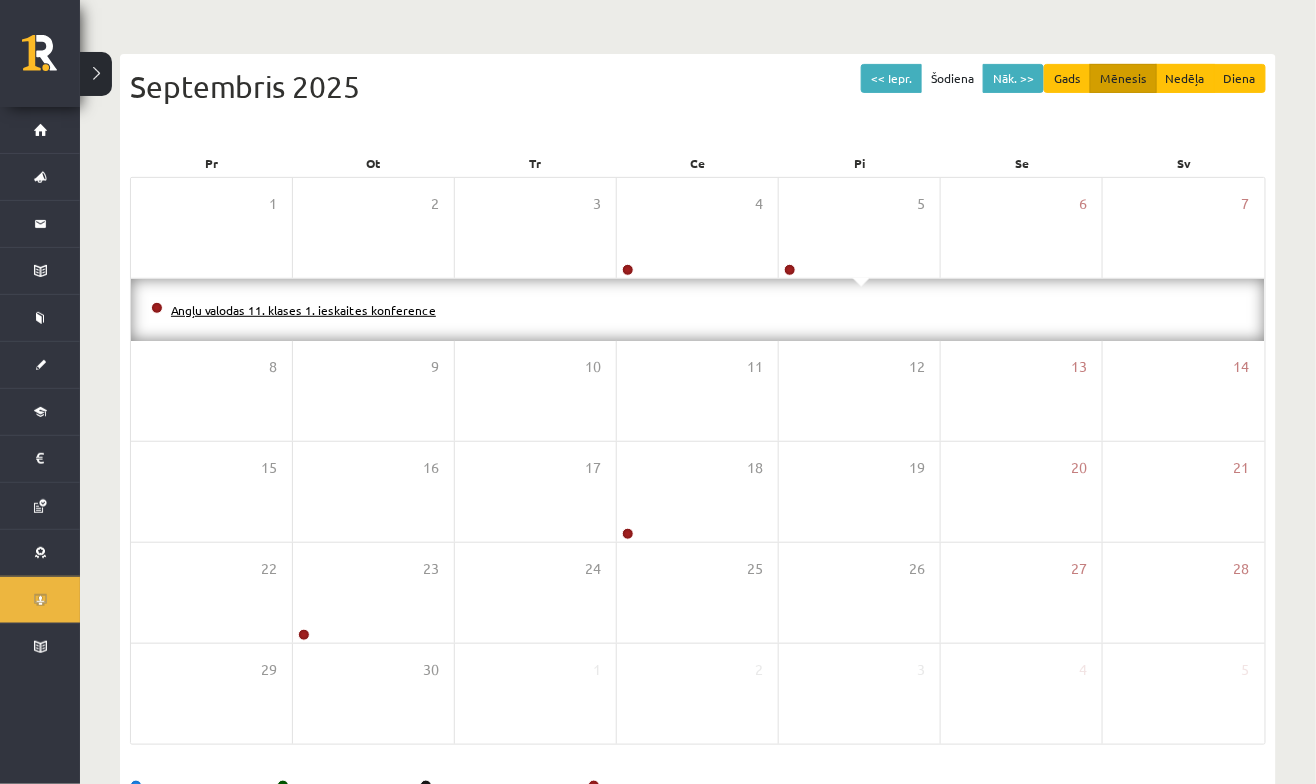 click on "Angļu valodas 11. klases 1. ieskaites konference" at bounding box center [303, 310] 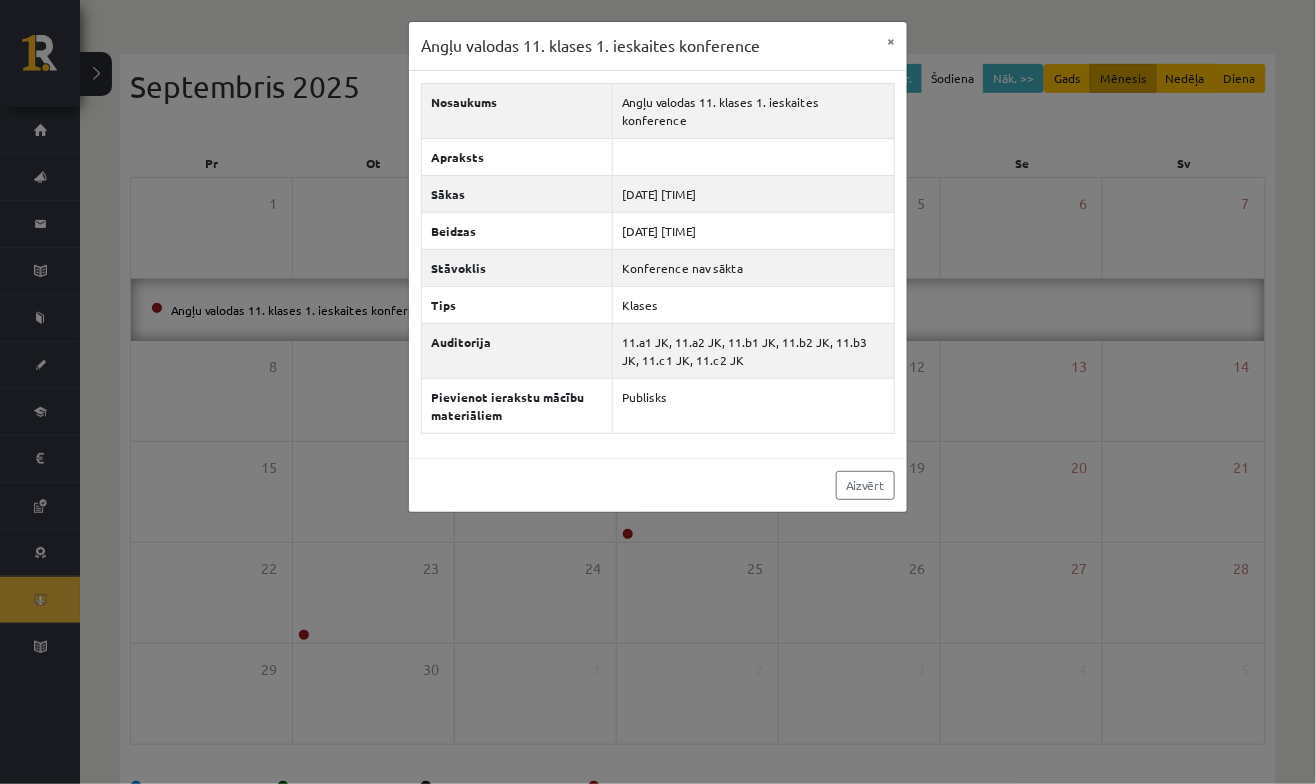 click on "Angļu valodas 11. klases 1. ieskaites konference
×
Nosaukums
Angļu valodas 11. klases 1. ieskaites konference
Apraksts
Sākas
2025-09-05 17:55
Beidzas
2025-09-05 19:00
Stāvoklis
Konference nav sākta
Tips
Klases
Auditorija
11.a1 JK, 11.a2 JK, 11.b1 JK, 11.b2 JK, 11.b3 JK, 11.c1 JK, 11.c2 JK
Pievienot ierakstu mācību materiāliem
Publisks
Aizvērt" at bounding box center [658, 392] 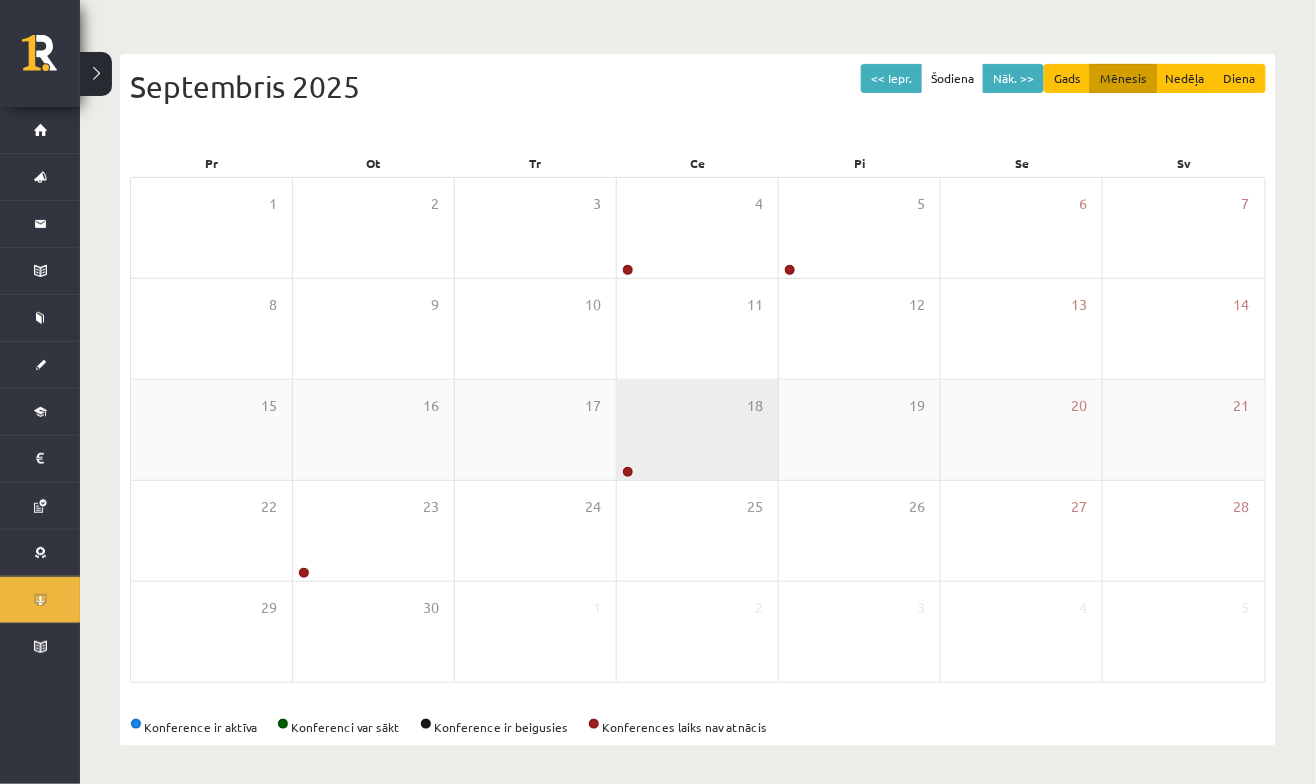 click on "25" at bounding box center [697, 531] 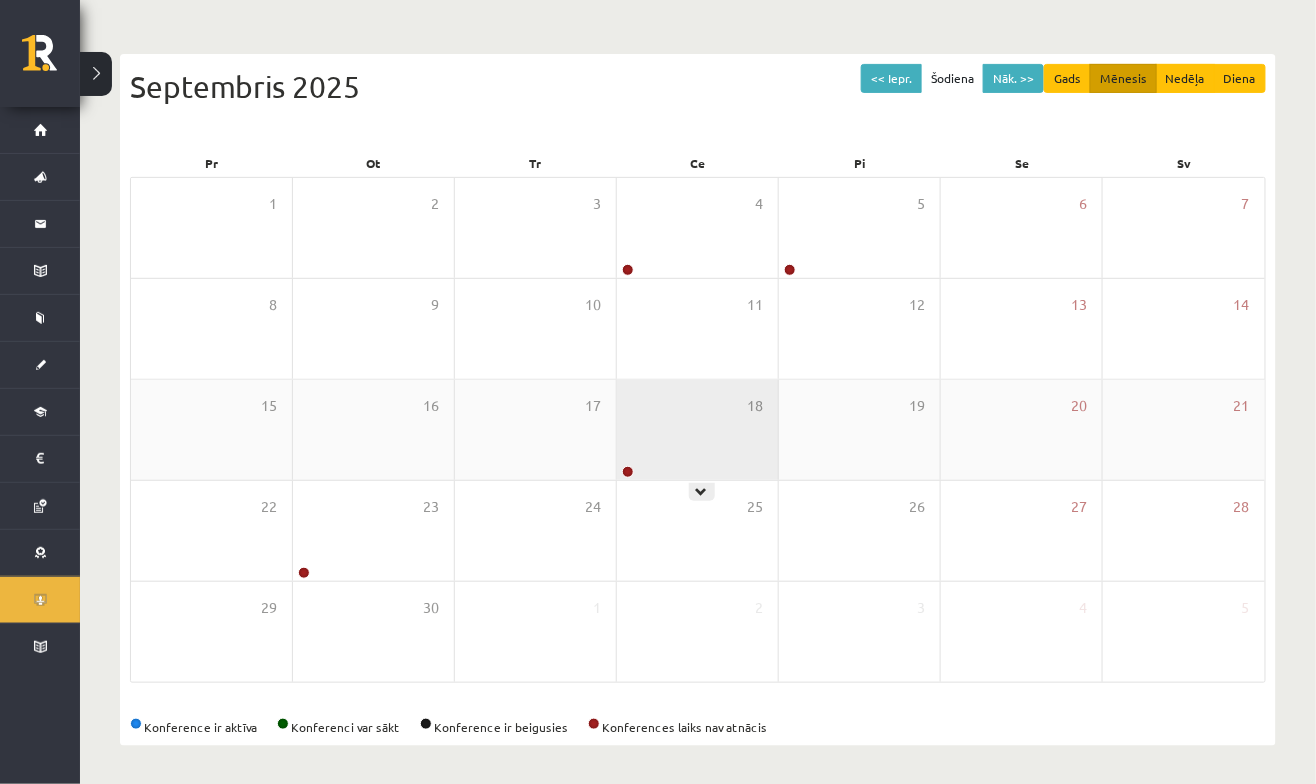 click at bounding box center (628, 472) 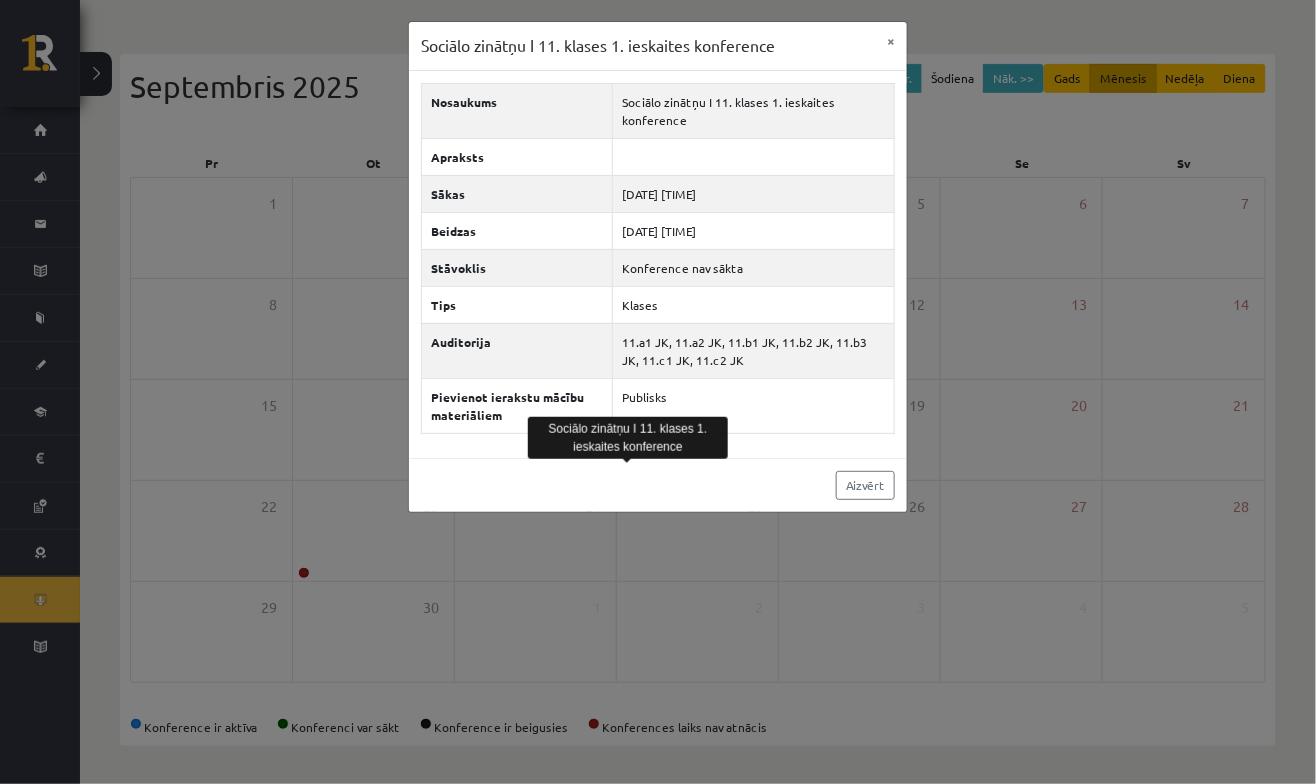 click on "Sociālo zinātņu I 11. klases 1. ieskaites konference
×
Nosaukums
Sociālo zinātņu I 11. klases 1. ieskaites konference
Apraksts
Sākas
2025-09-18 16:55
Beidzas
2025-09-18 18:30
Stāvoklis
Konference nav sākta
Tips
Klases
Auditorija
11.a1 JK, 11.a2 JK, 11.b1 JK, 11.b2 JK, 11.b3 JK, 11.c1 JK, 11.c2 JK
Pievienot ierakstu mācību materiāliem
Publisks
Aizvērt" at bounding box center (658, 392) 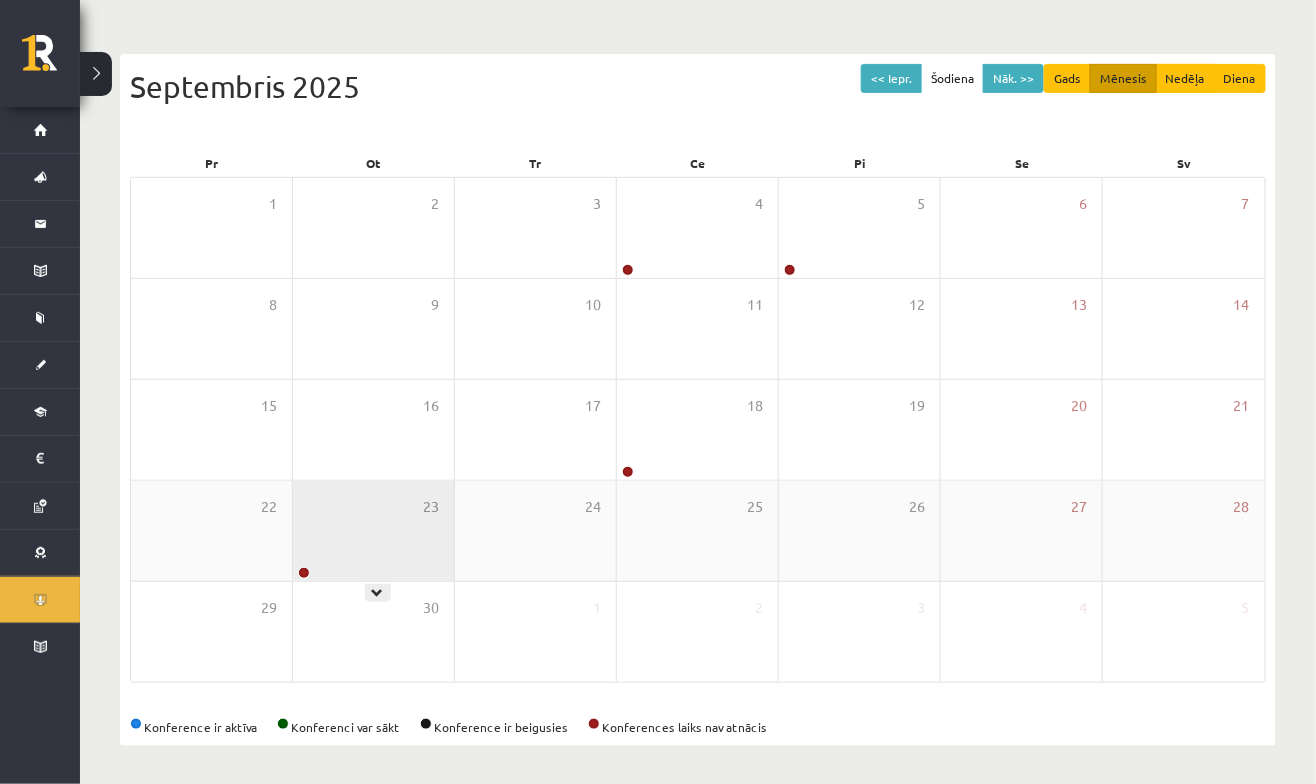 click on "23" at bounding box center (373, 531) 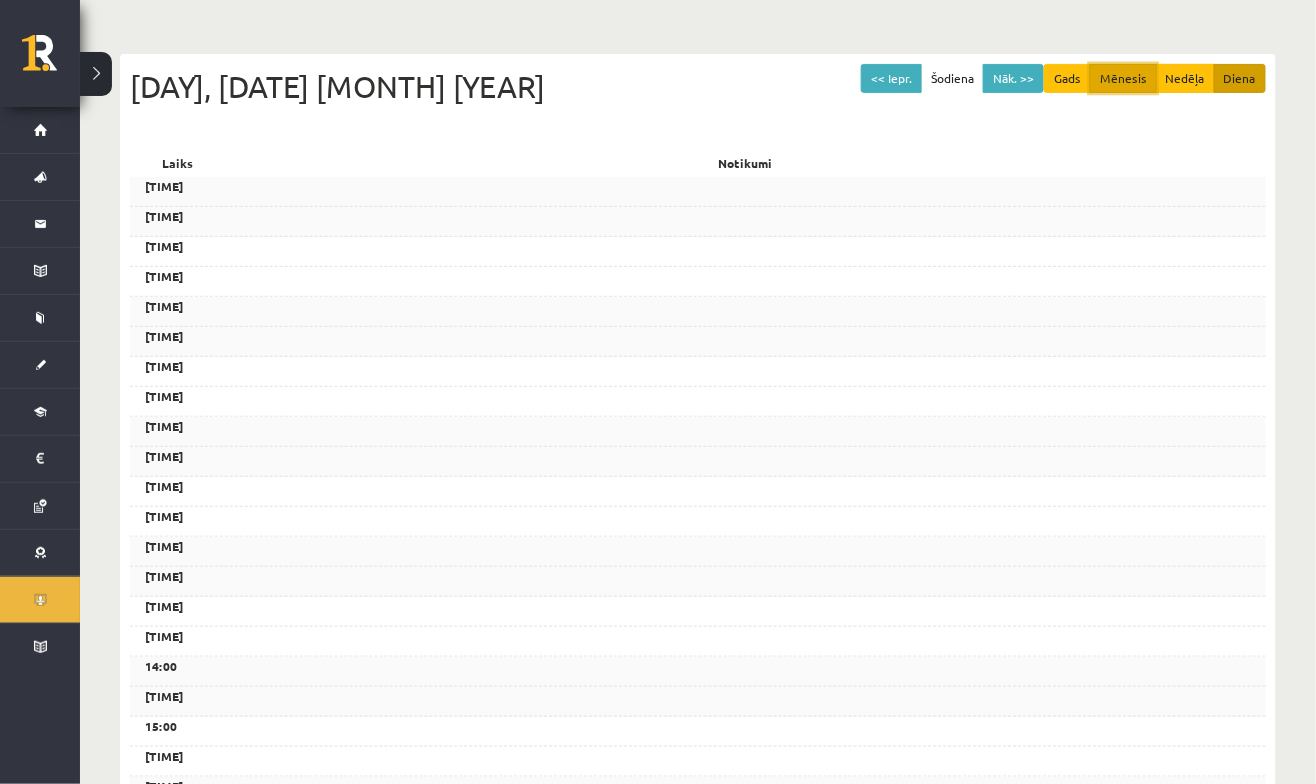 click on "Mēnesis" at bounding box center (1123, 78) 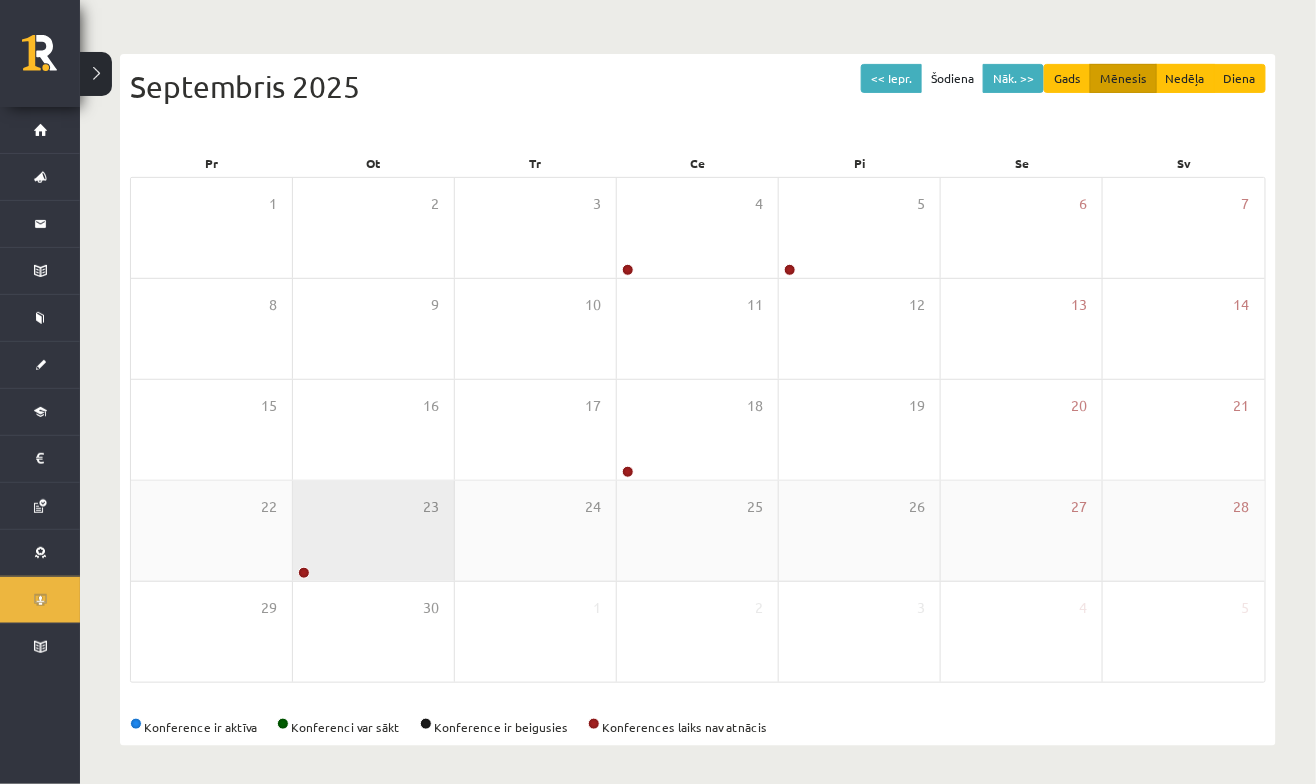 click at bounding box center (302, 574) 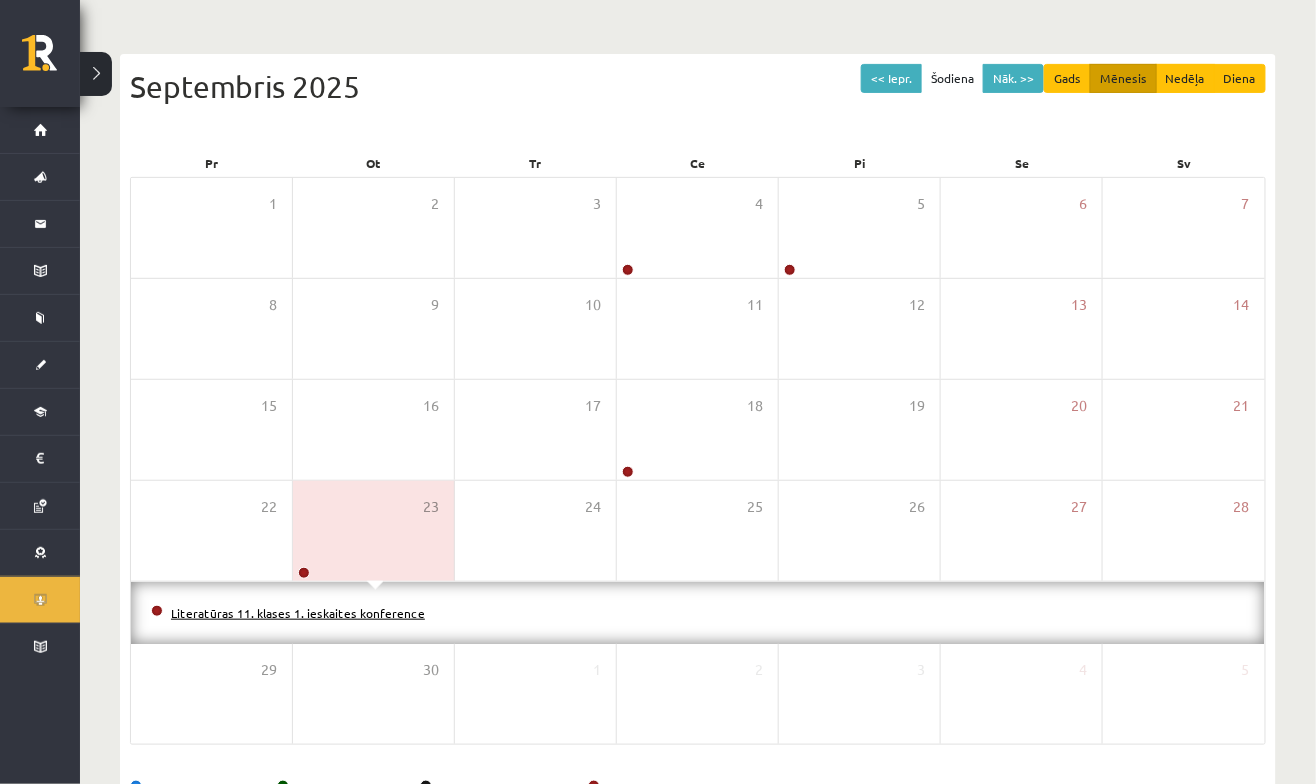 click on "Literatūras  11. klases 1. ieskaites konference" at bounding box center [298, 613] 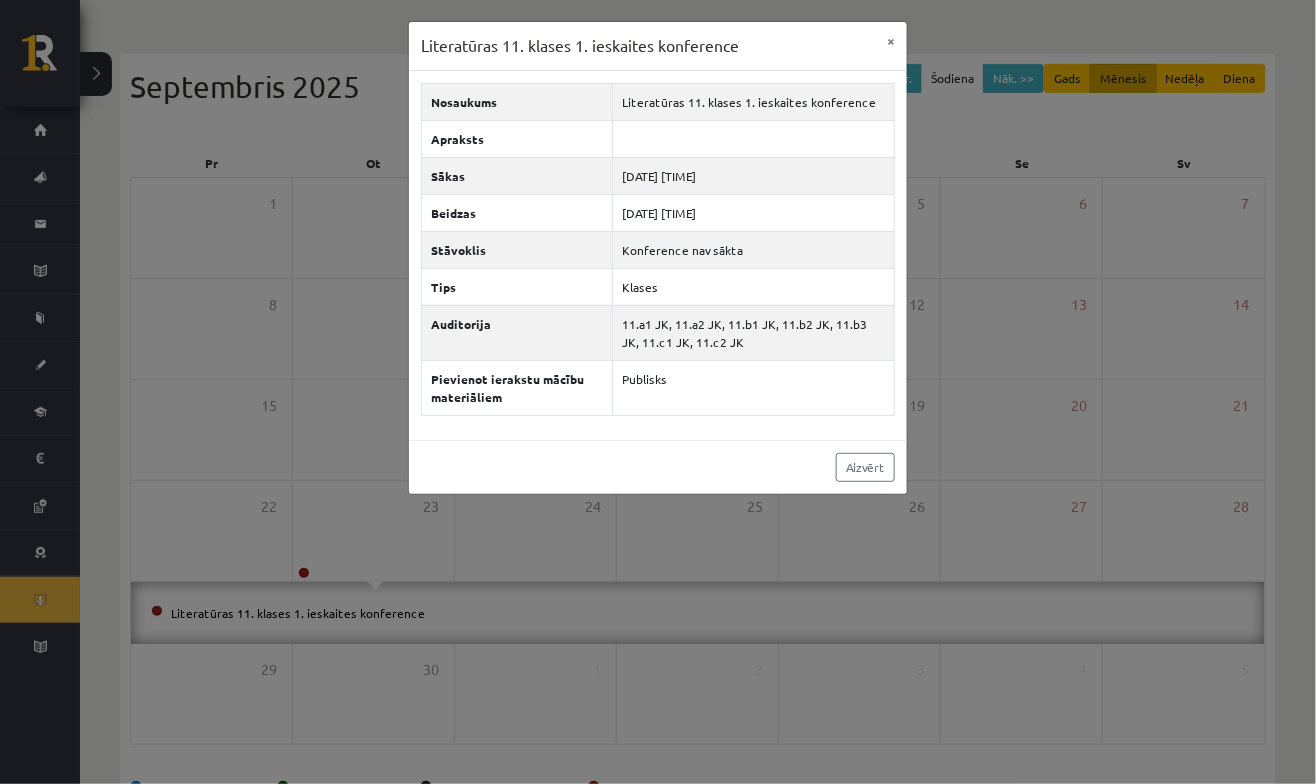 click on "Literatūras  11. klases 1. ieskaites konference
×
Nosaukums
Literatūras  11. klases 1. ieskaites konference
Apraksts
Sākas
2025-09-23 16:55
Beidzas
2025-09-23 18:30
Stāvoklis
Konference nav sākta
Tips
Klases
Auditorija
11.a1 JK, 11.a2 JK, 11.b1 JK, 11.b2 JK, 11.b3 JK, 11.c1 JK, 11.c2 JK
Pievienot ierakstu mācību materiāliem
Publisks
Aizvērt" at bounding box center [658, 392] 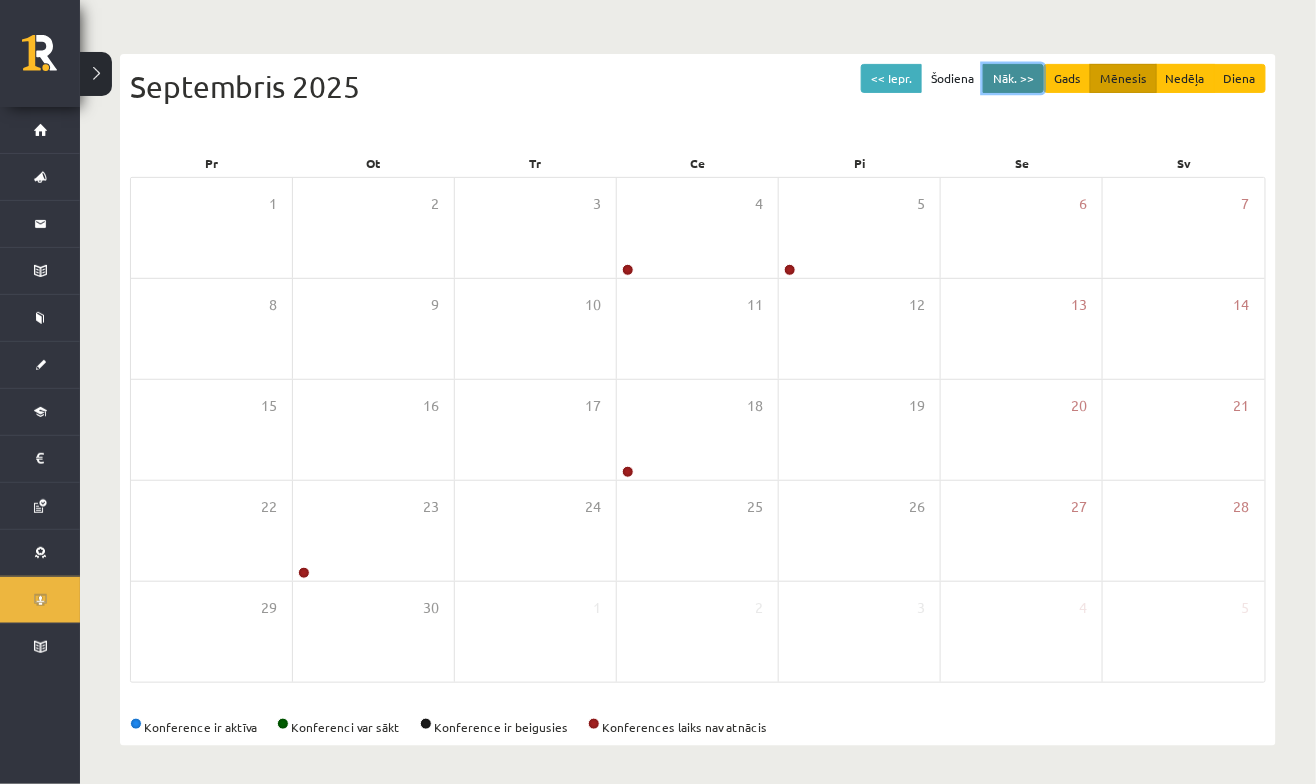 click on "Nāk. >>" at bounding box center [1013, 78] 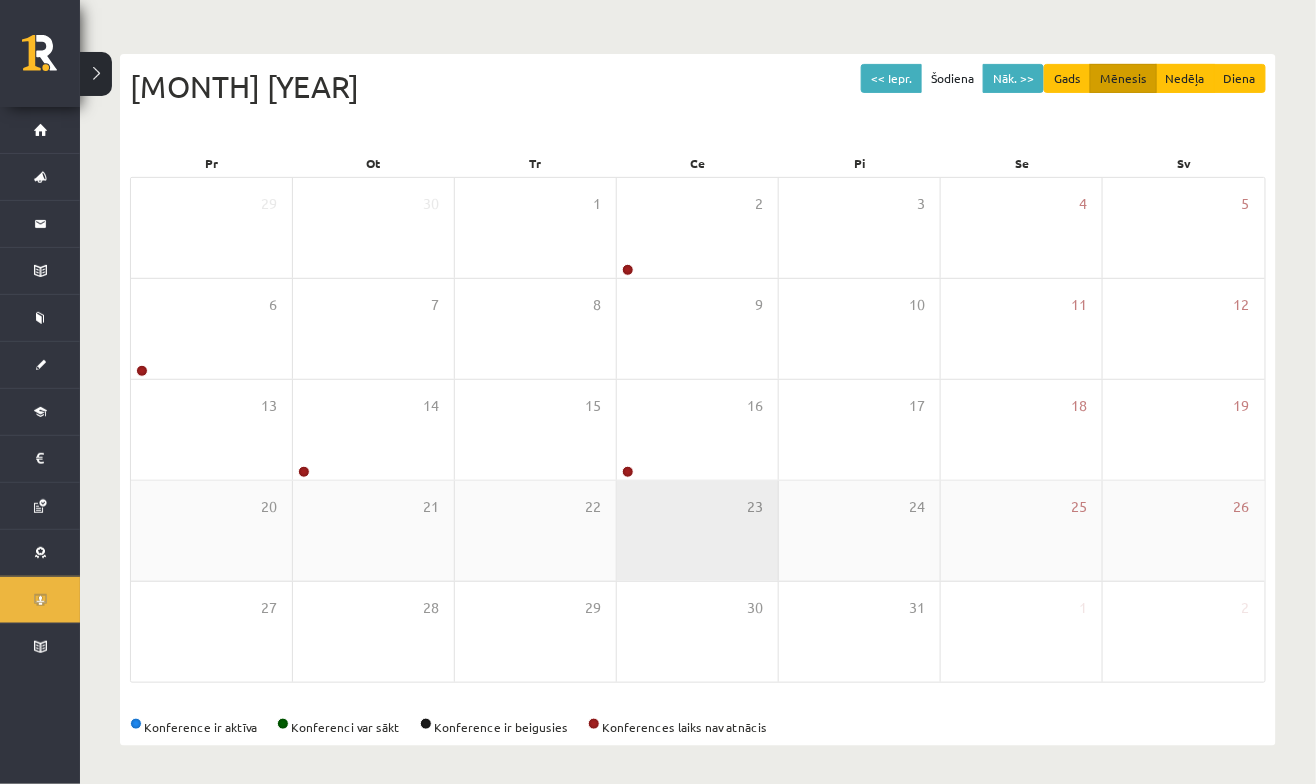 click on "23" at bounding box center [697, 531] 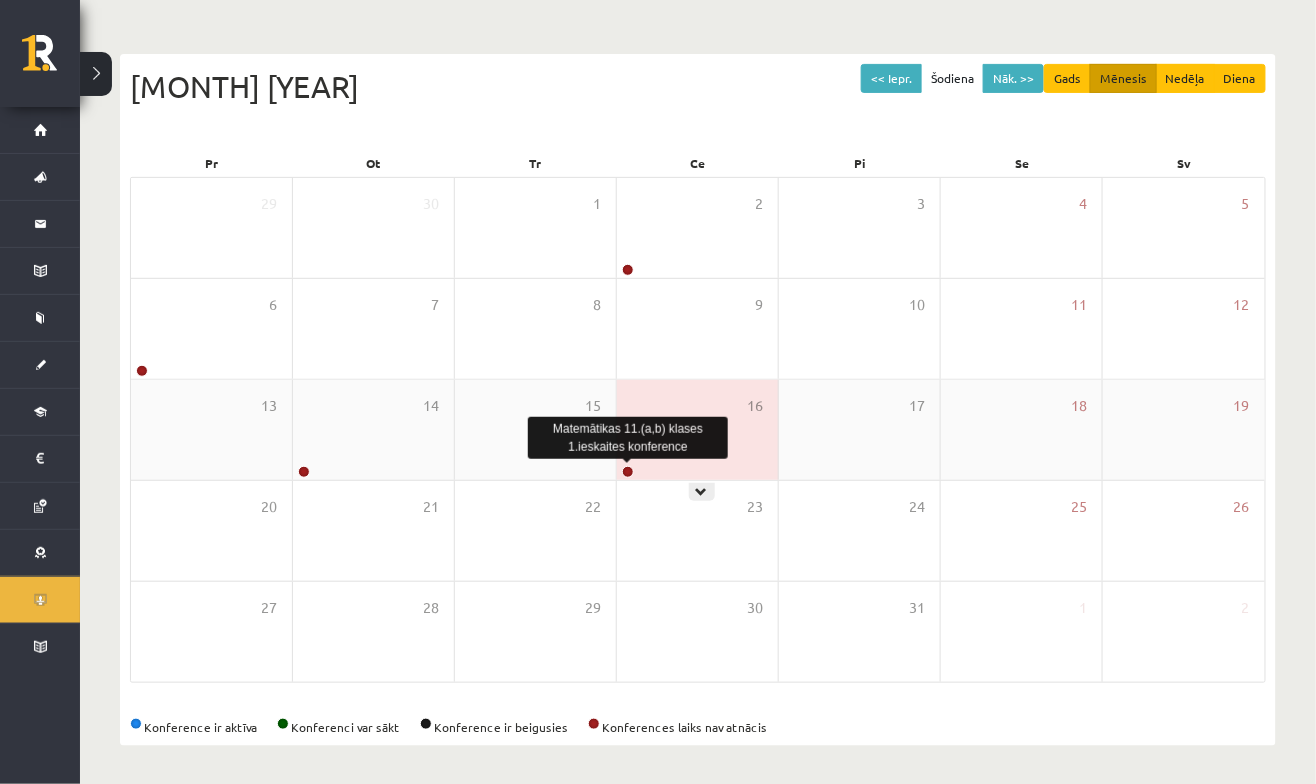 click at bounding box center [626, 473] 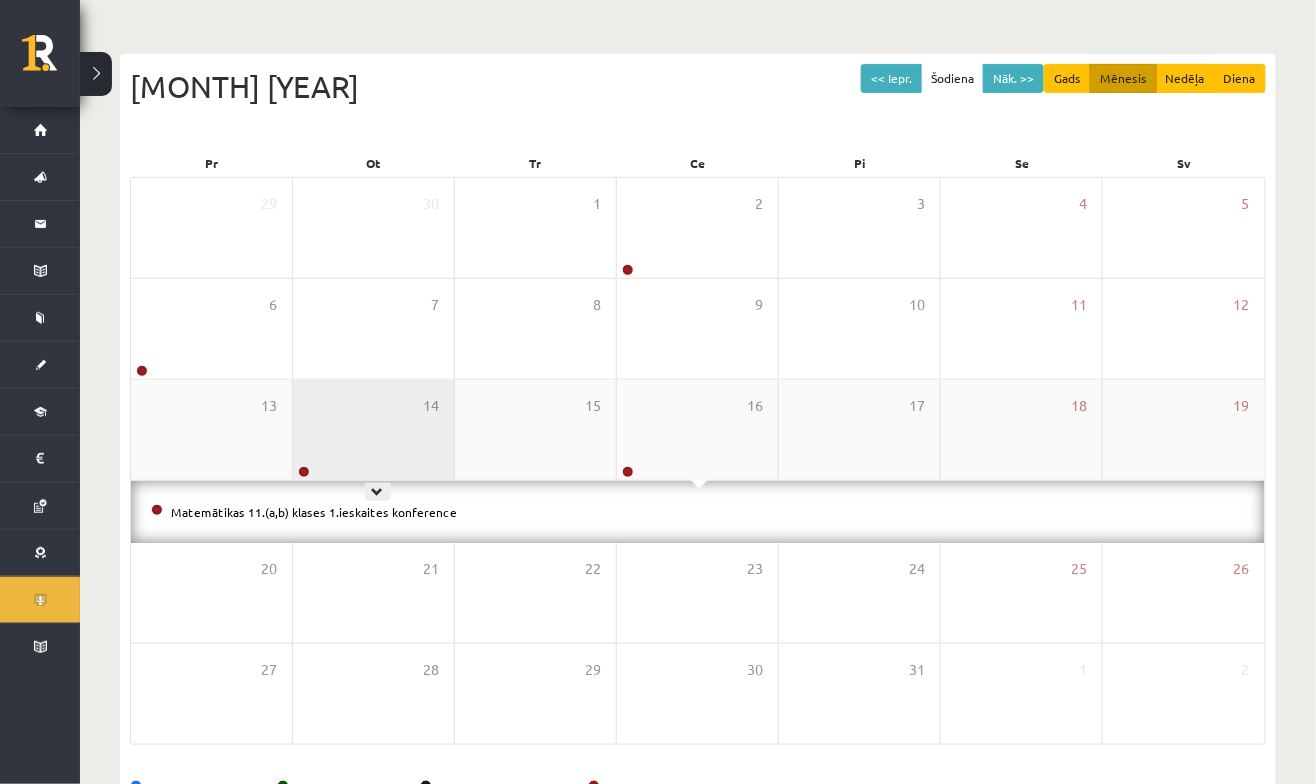 click on "14" at bounding box center (373, 430) 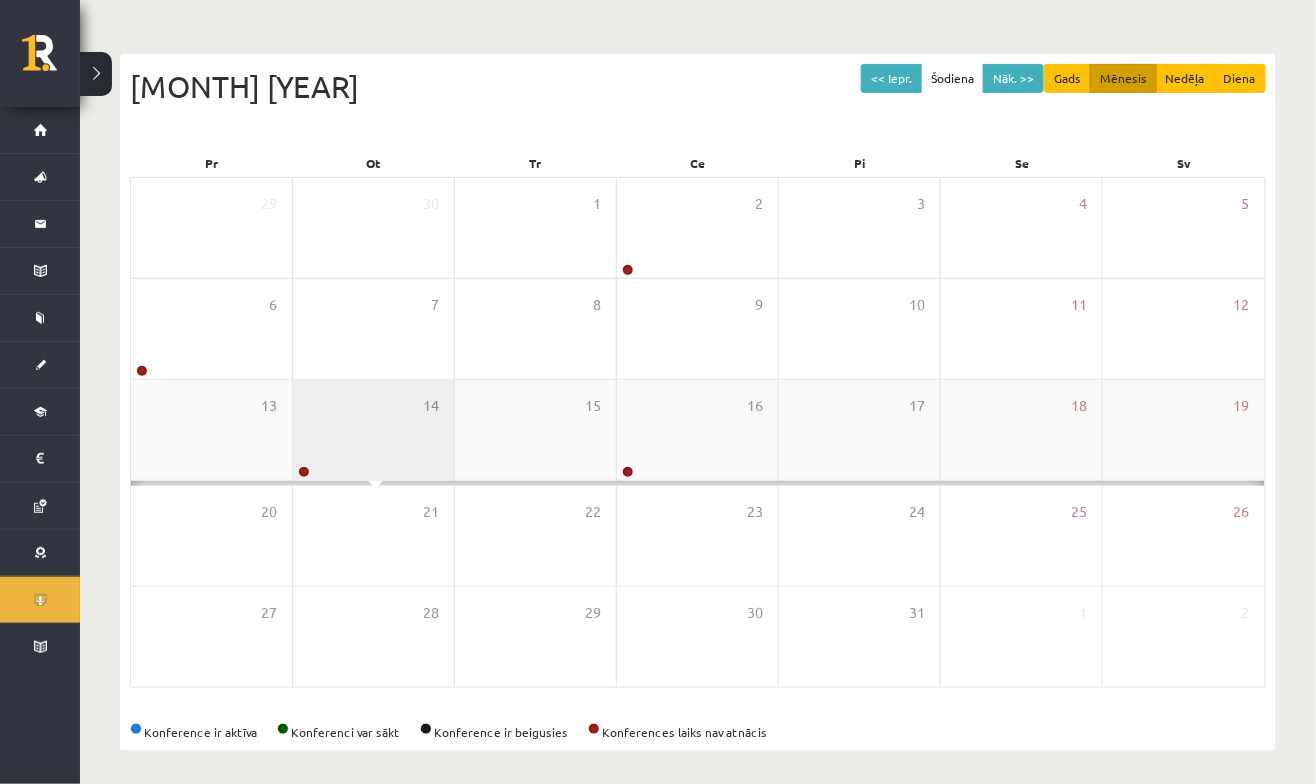 click at bounding box center [302, 473] 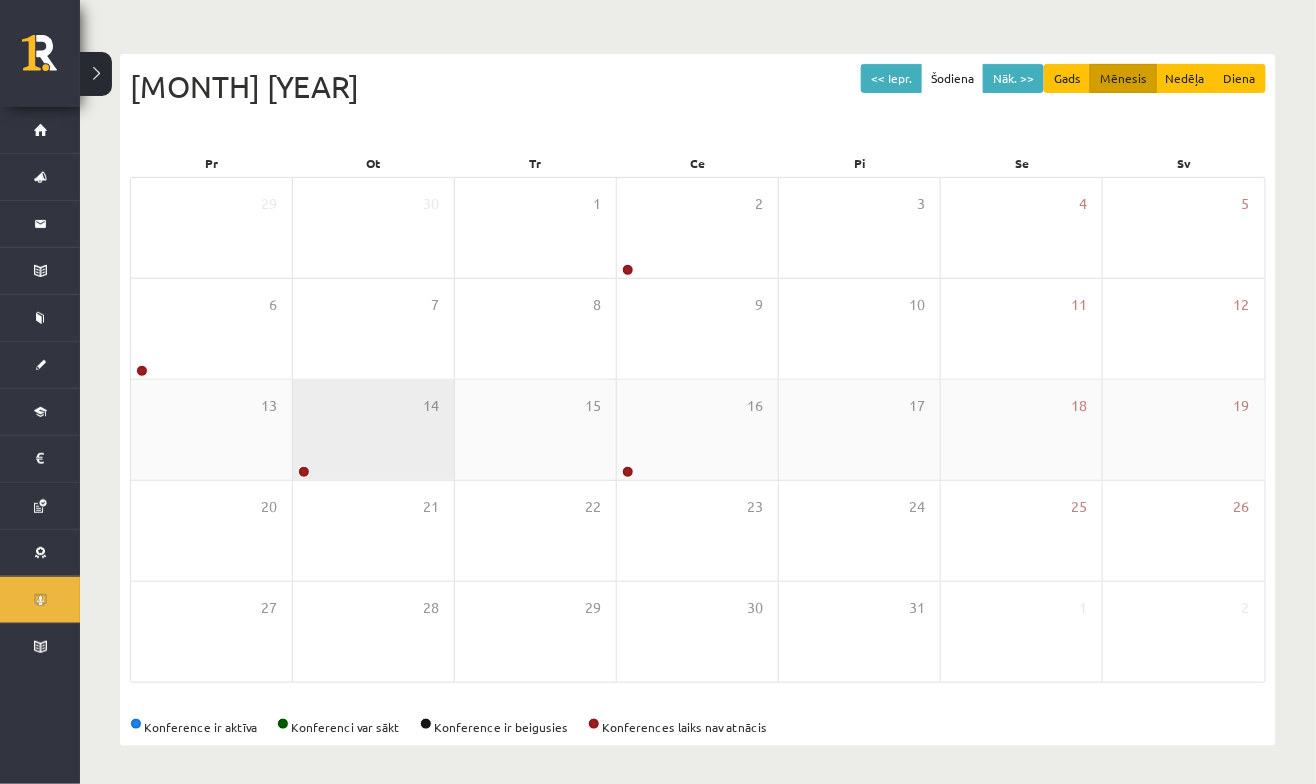 click at bounding box center (302, 473) 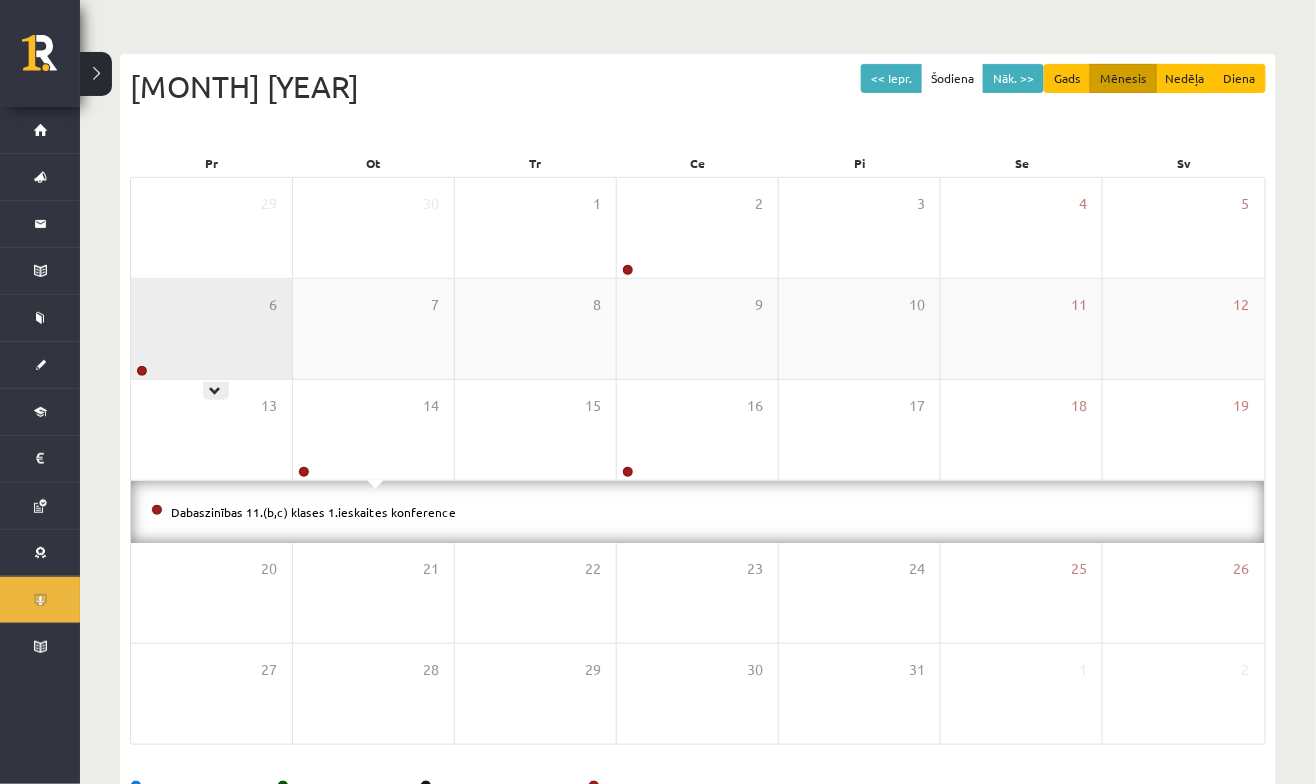 click at bounding box center [140, 372] 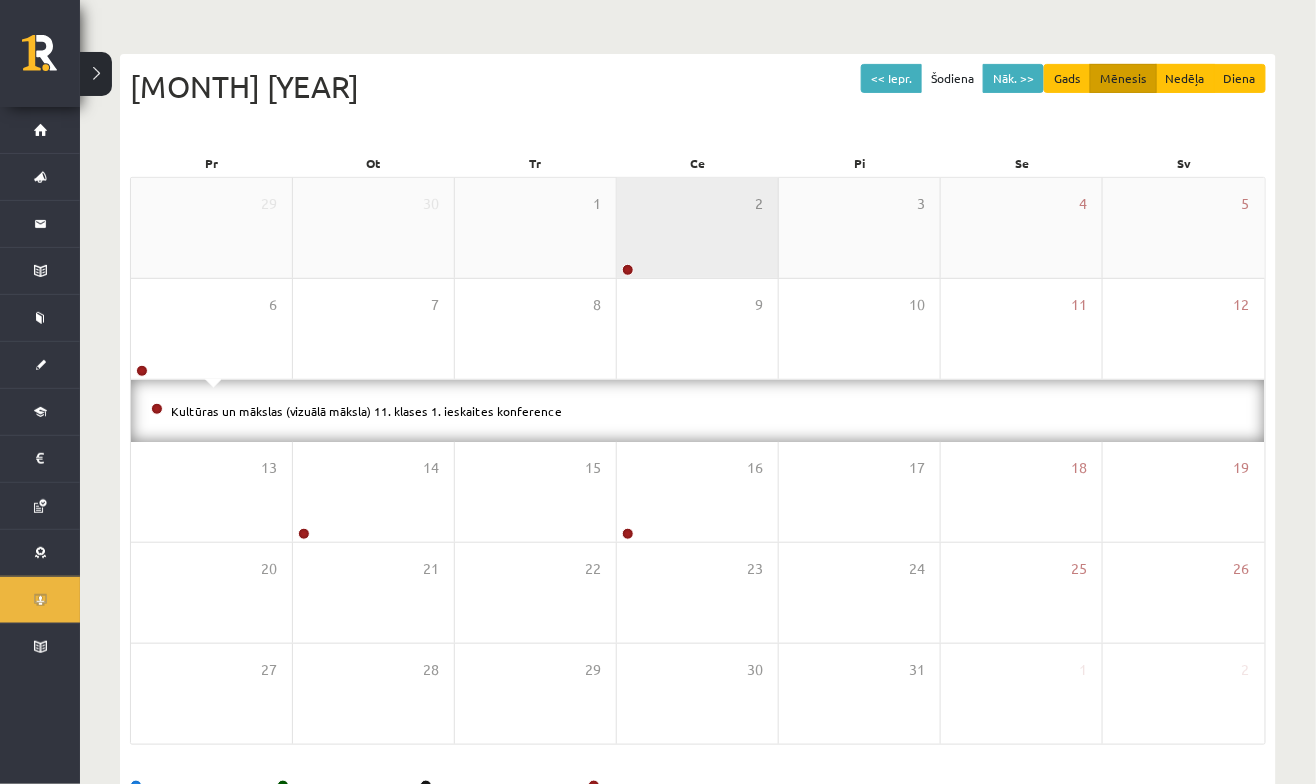 click on "2" at bounding box center (697, 228) 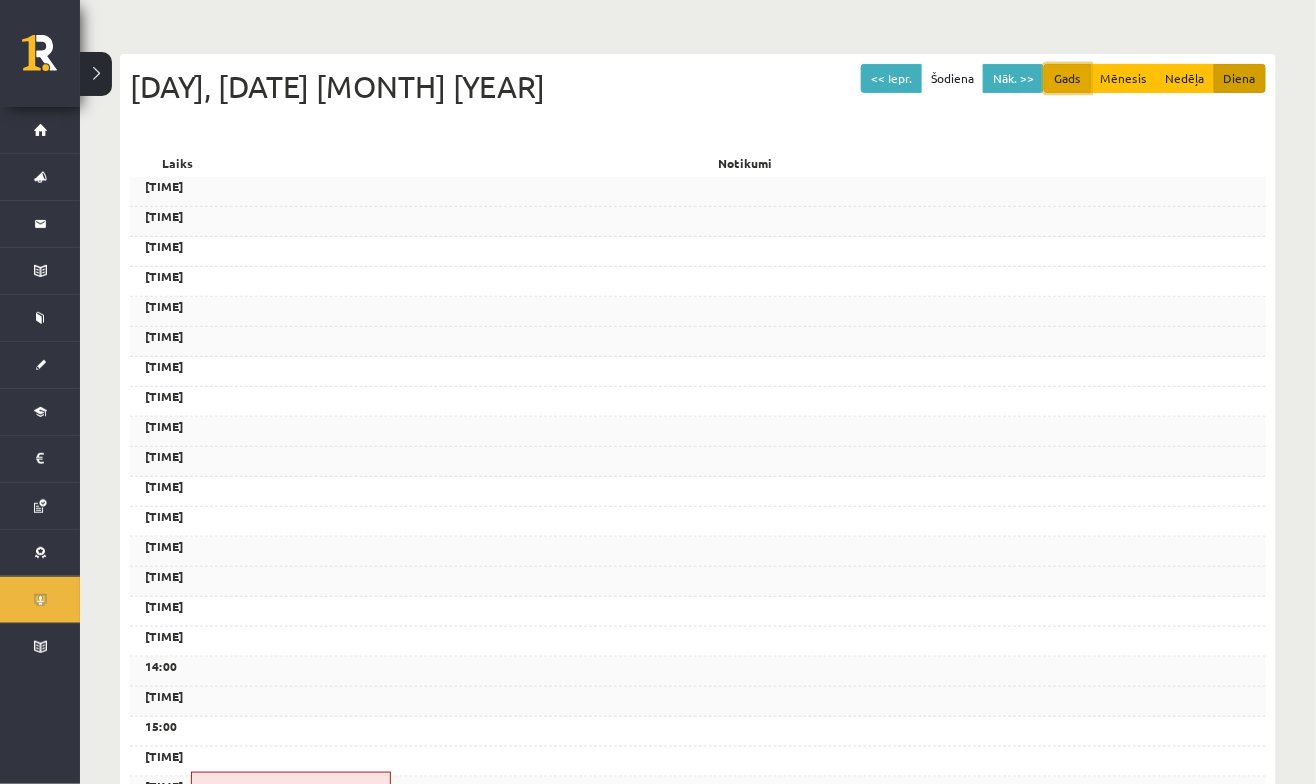 click on "Gads" at bounding box center [1067, 78] 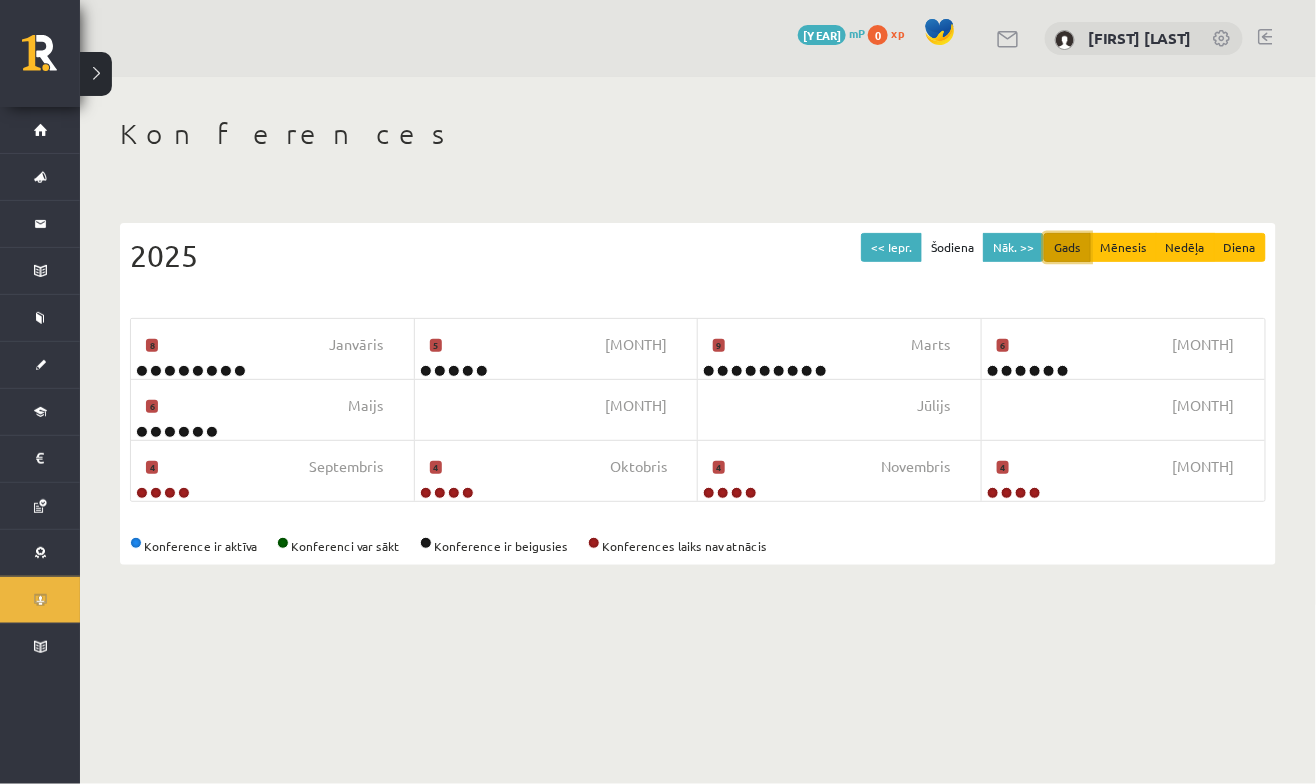 scroll, scrollTop: 0, scrollLeft: 0, axis: both 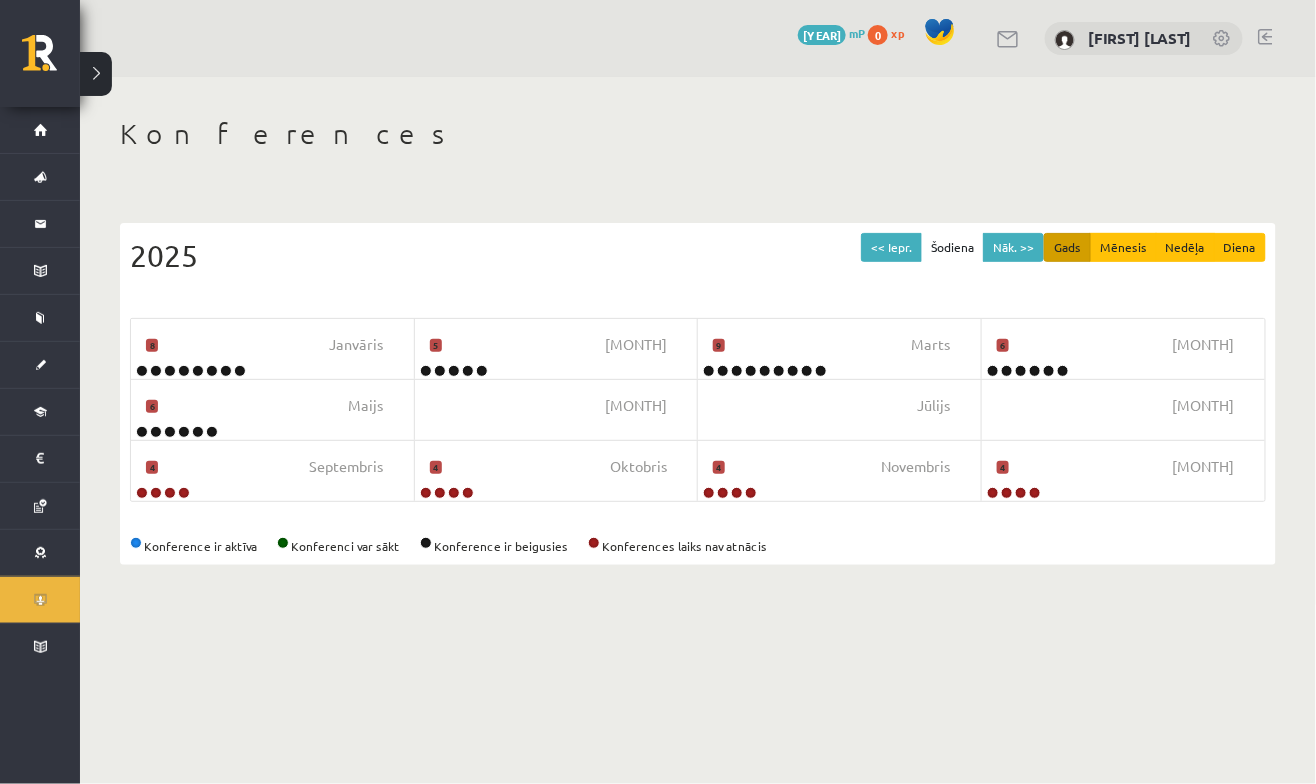 click on "Konferences
<< Iepr.
Šodiena
Nāk. >>
Gads
Mēnesis
Nedēļa
Diena
2025
Janvāris
8
Februāris
5
Marts
9
Aprīlis
6
Maijs
6
Jūnijs
Jūlijs
Augusts
Septembris
4
Oktobris
4
Novembris
4
Decembris
4" at bounding box center (698, 341) 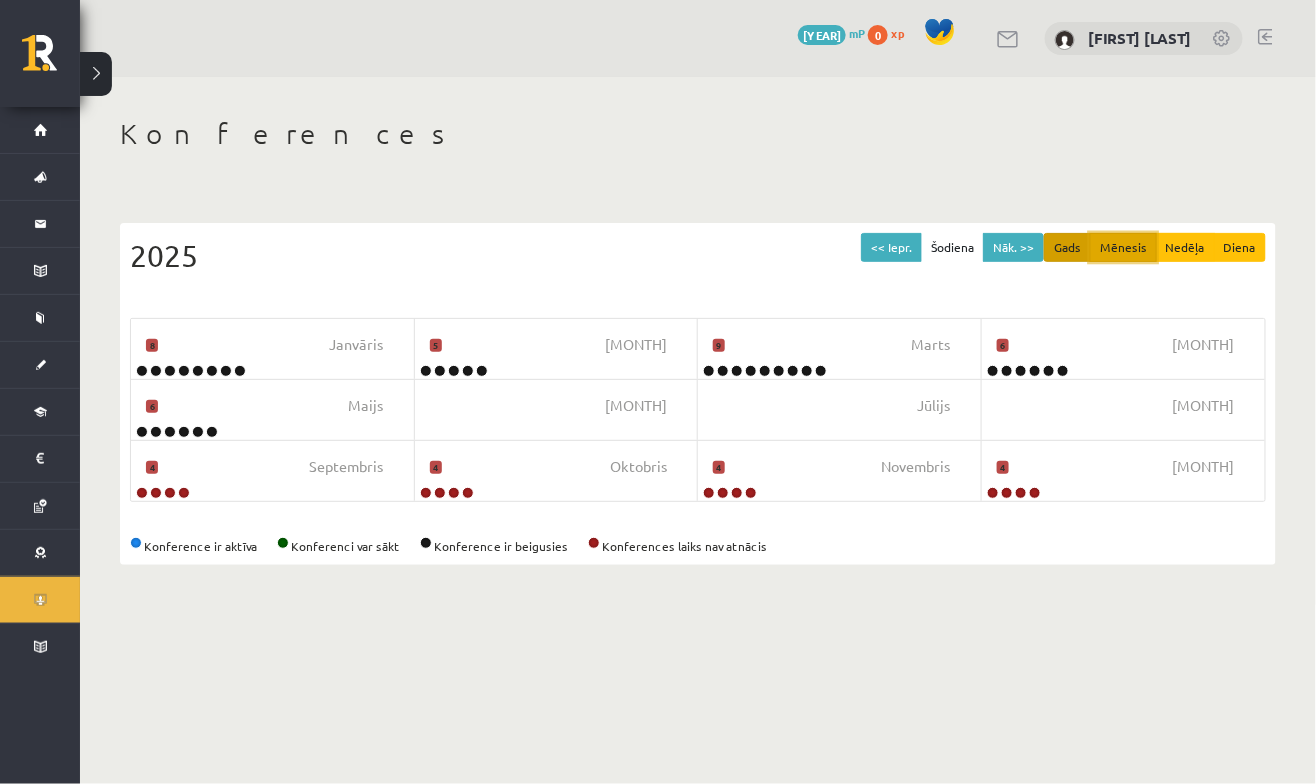 click on "Mēnesis" at bounding box center [1123, 247] 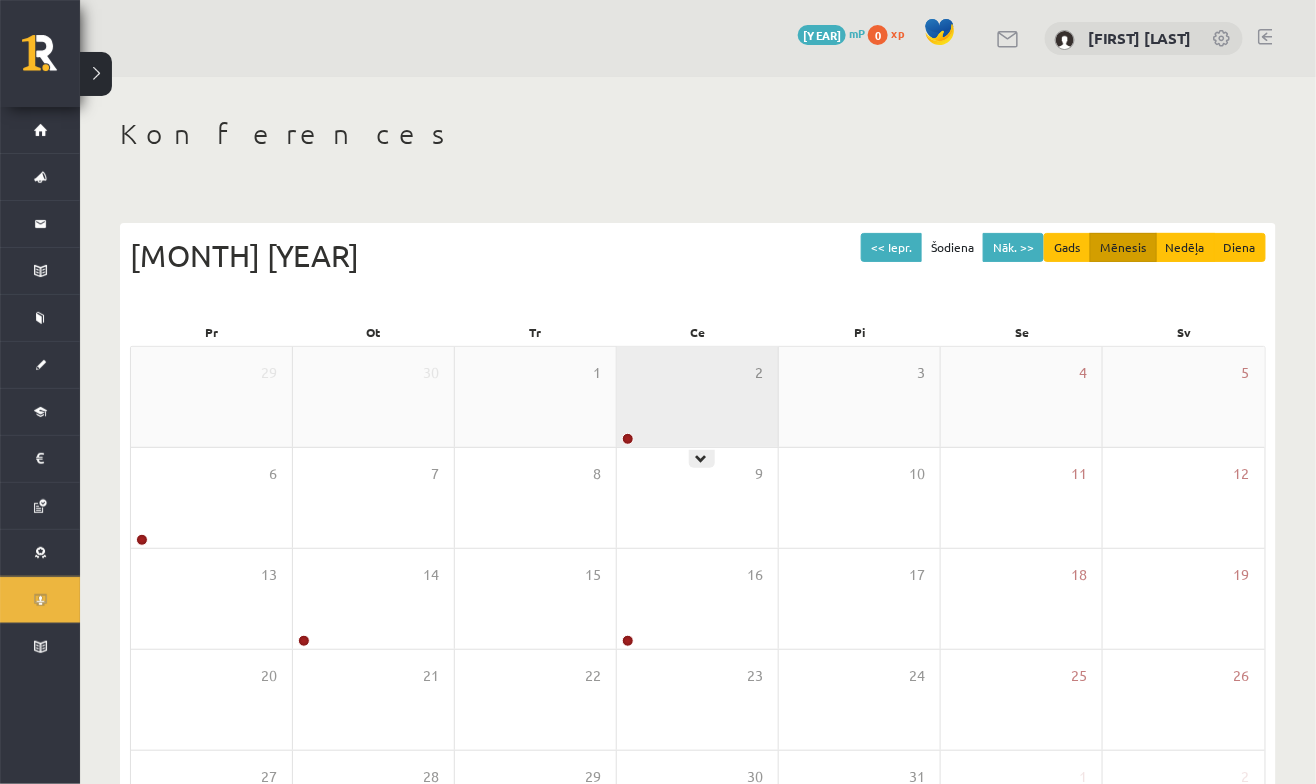 click on "2" at bounding box center (697, 397) 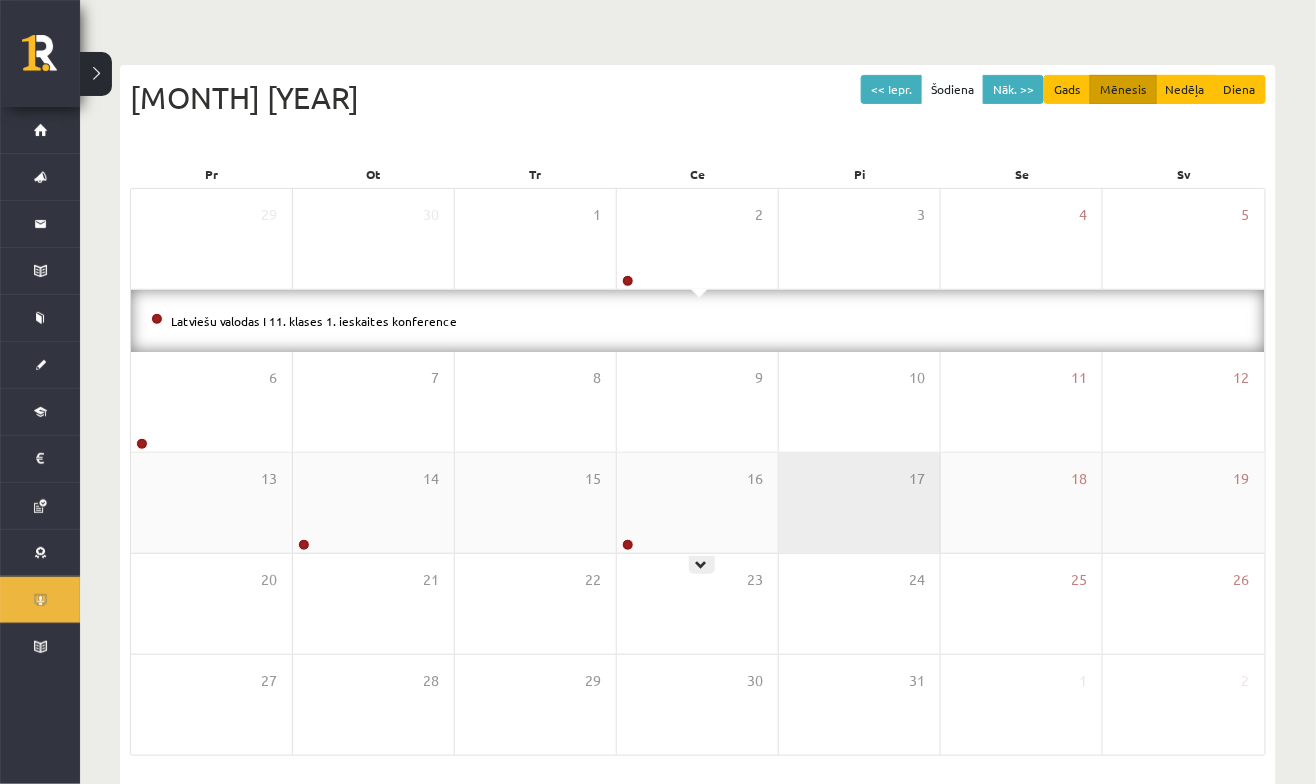 scroll, scrollTop: 154, scrollLeft: 0, axis: vertical 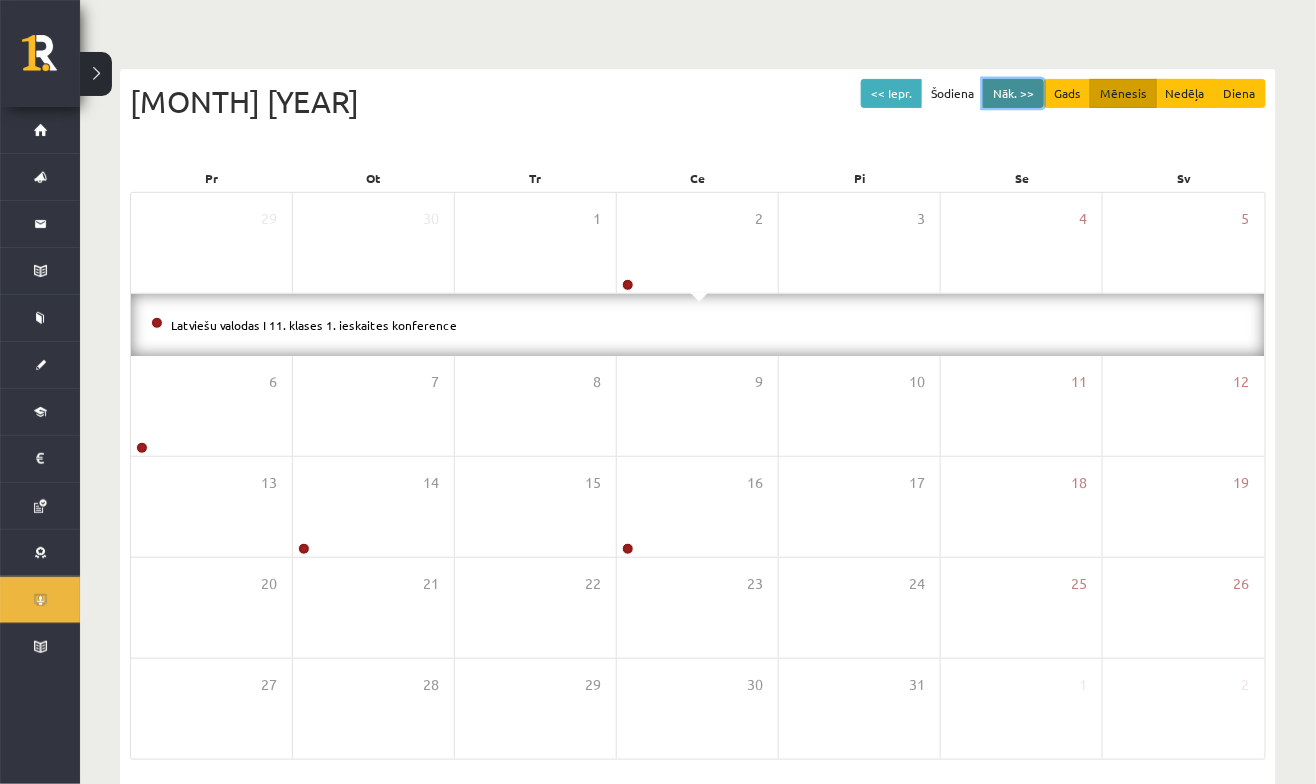 click on "Nāk. >>" at bounding box center (1013, 93) 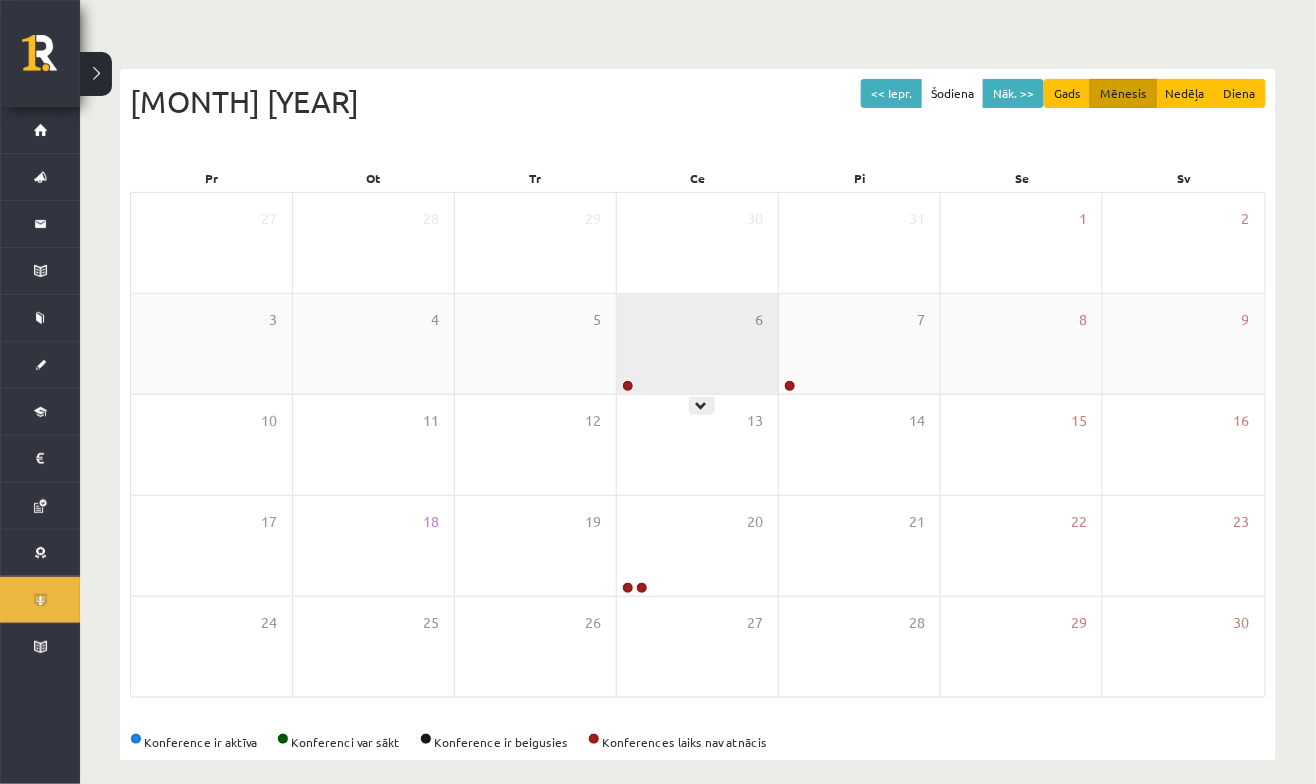 click on "6" at bounding box center (697, 344) 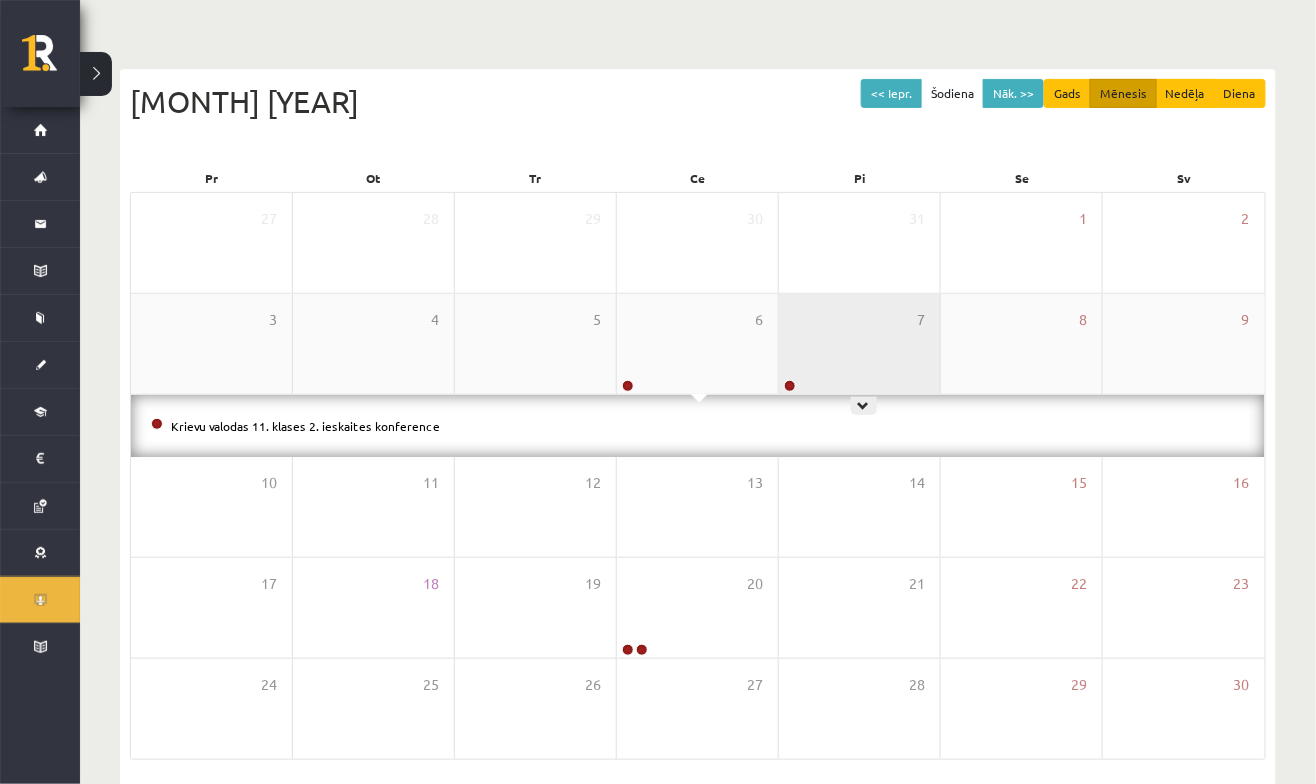 click on "7" at bounding box center (859, 344) 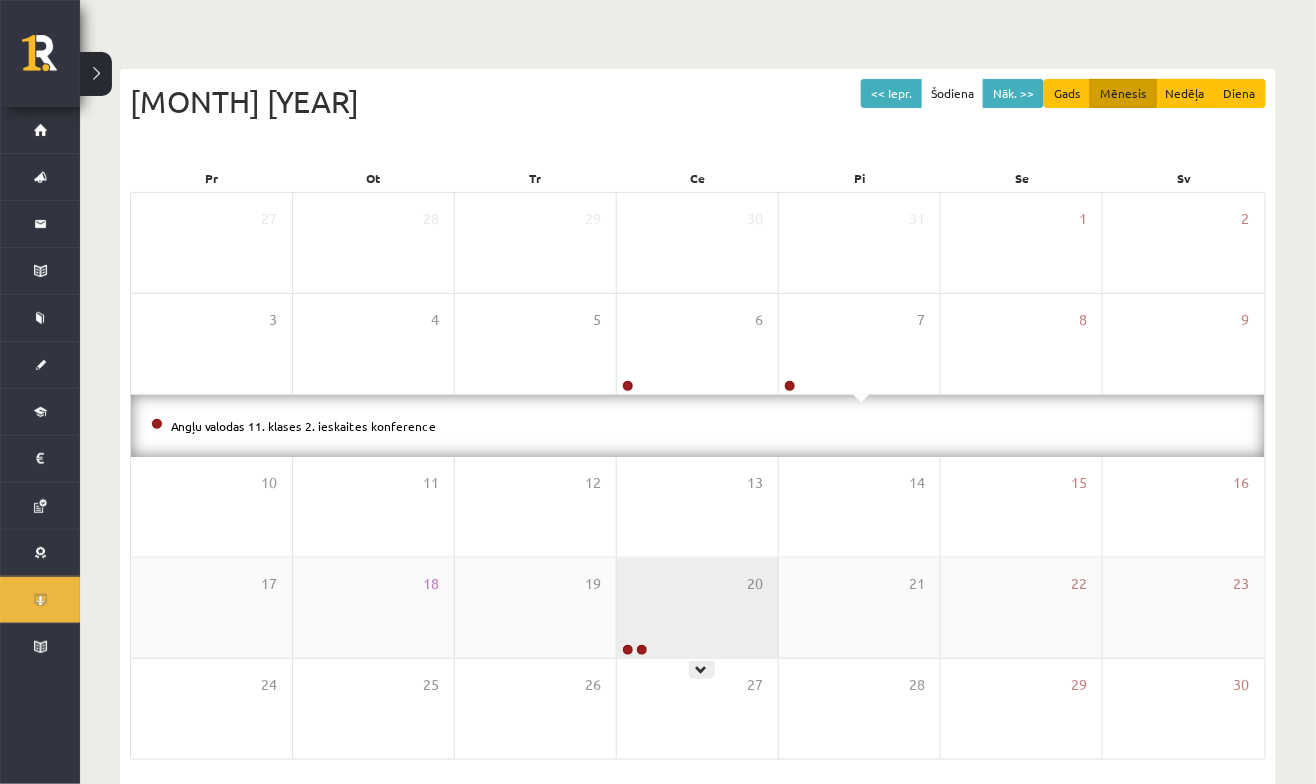 click on "20" at bounding box center (697, 608) 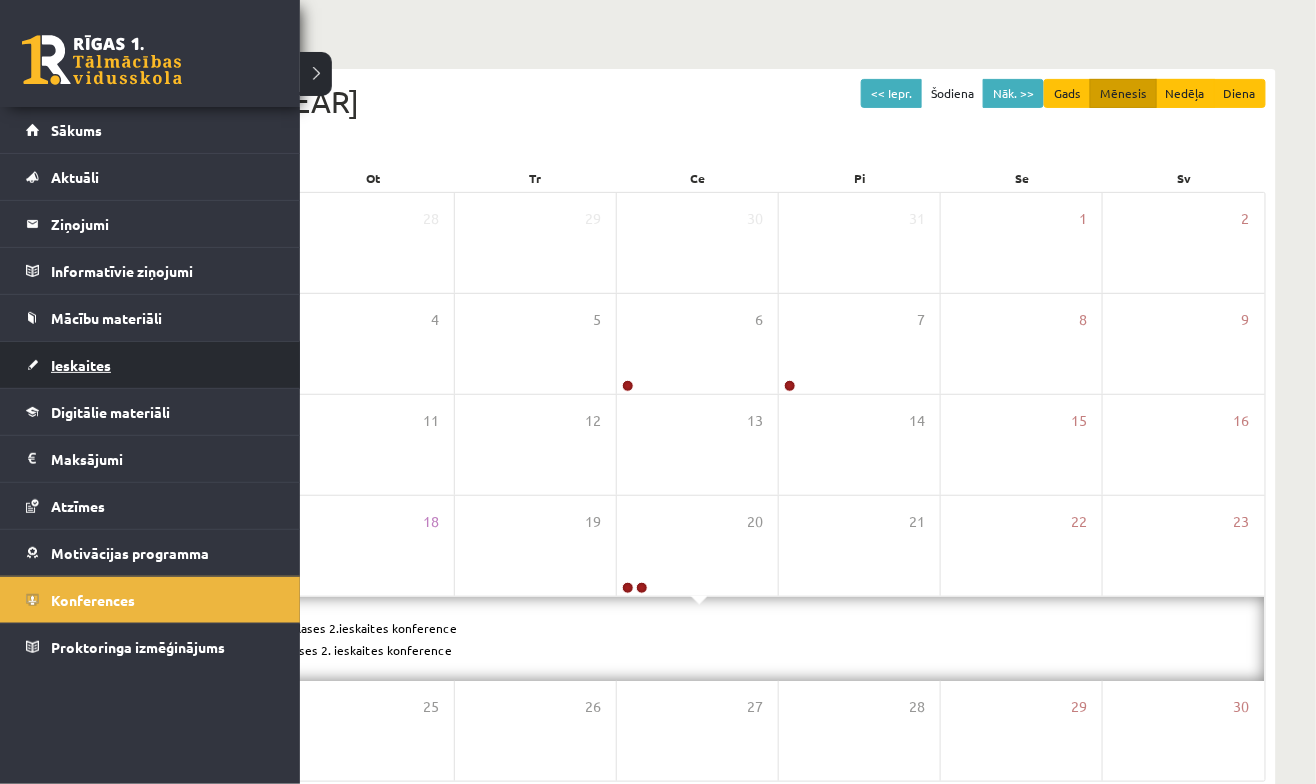 click on "Ieskaites" at bounding box center (150, 365) 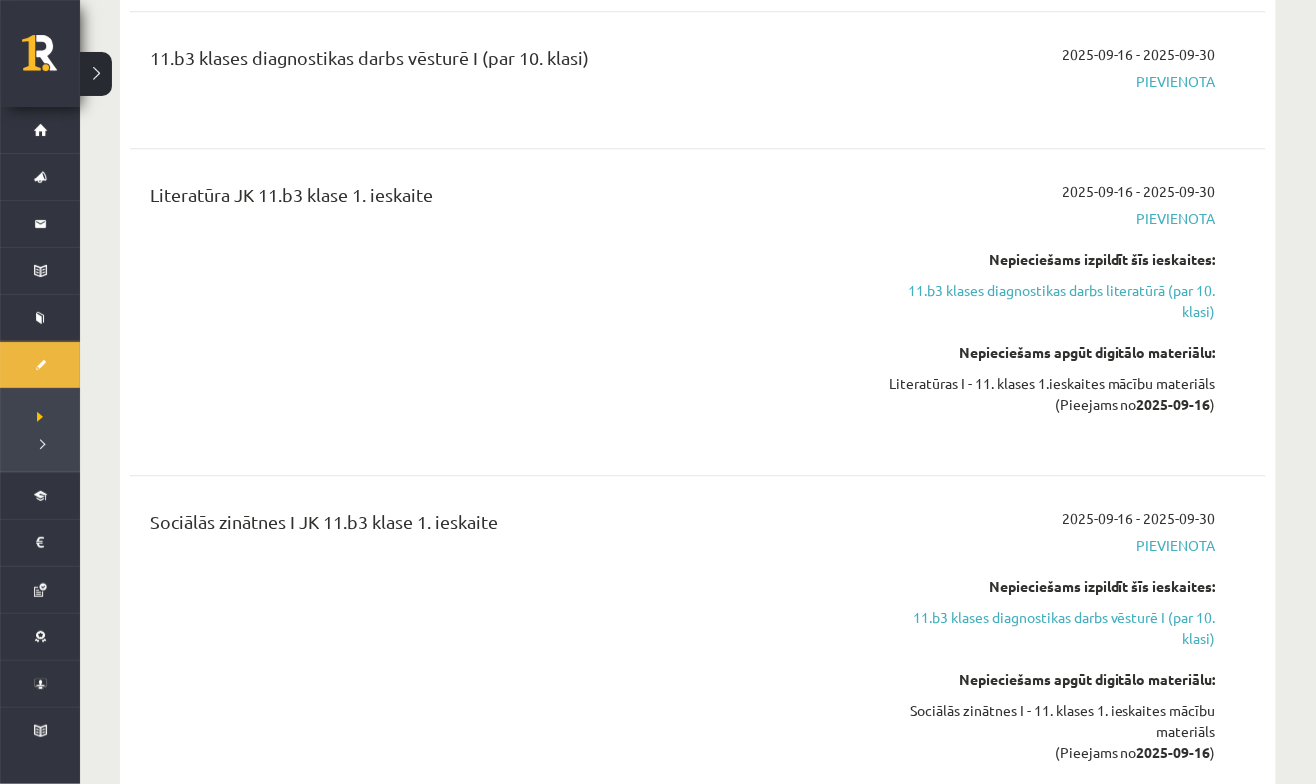 scroll, scrollTop: 1474, scrollLeft: 0, axis: vertical 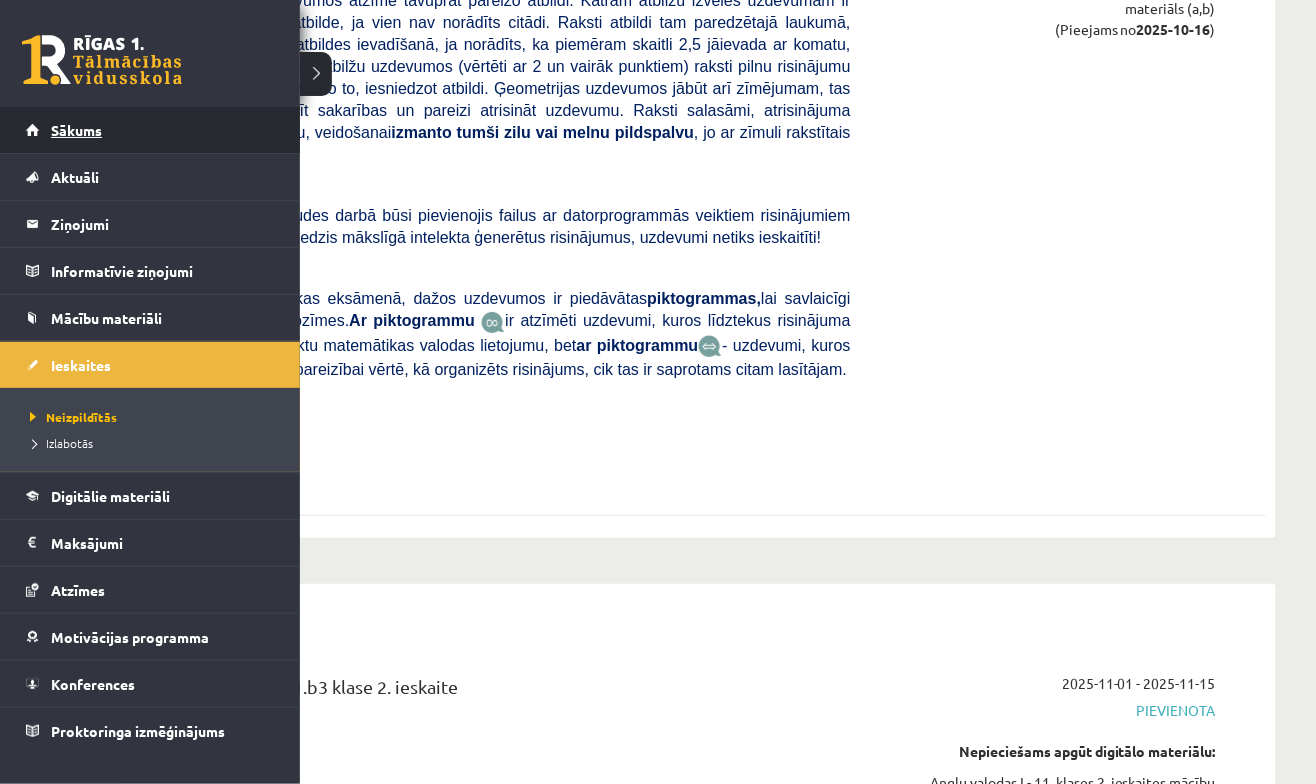click on "Sākums" at bounding box center (150, 130) 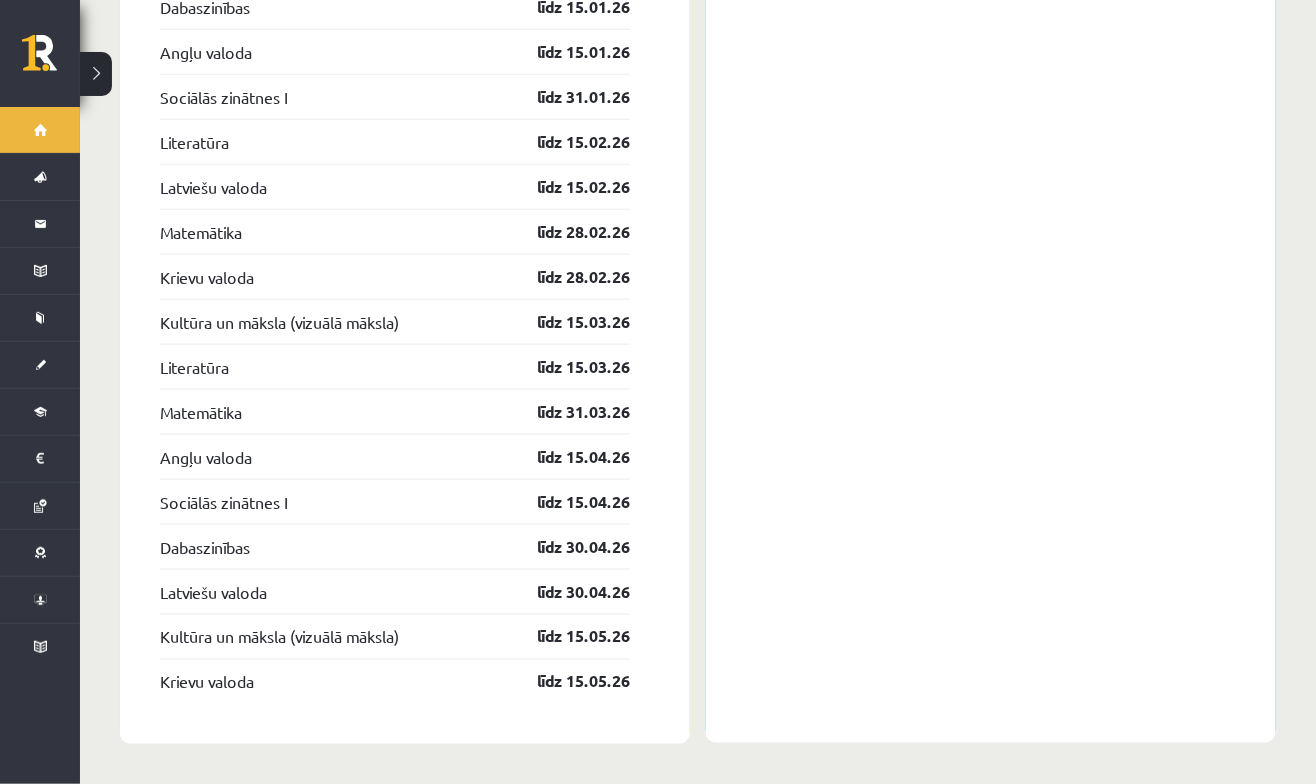 scroll, scrollTop: 2813, scrollLeft: 0, axis: vertical 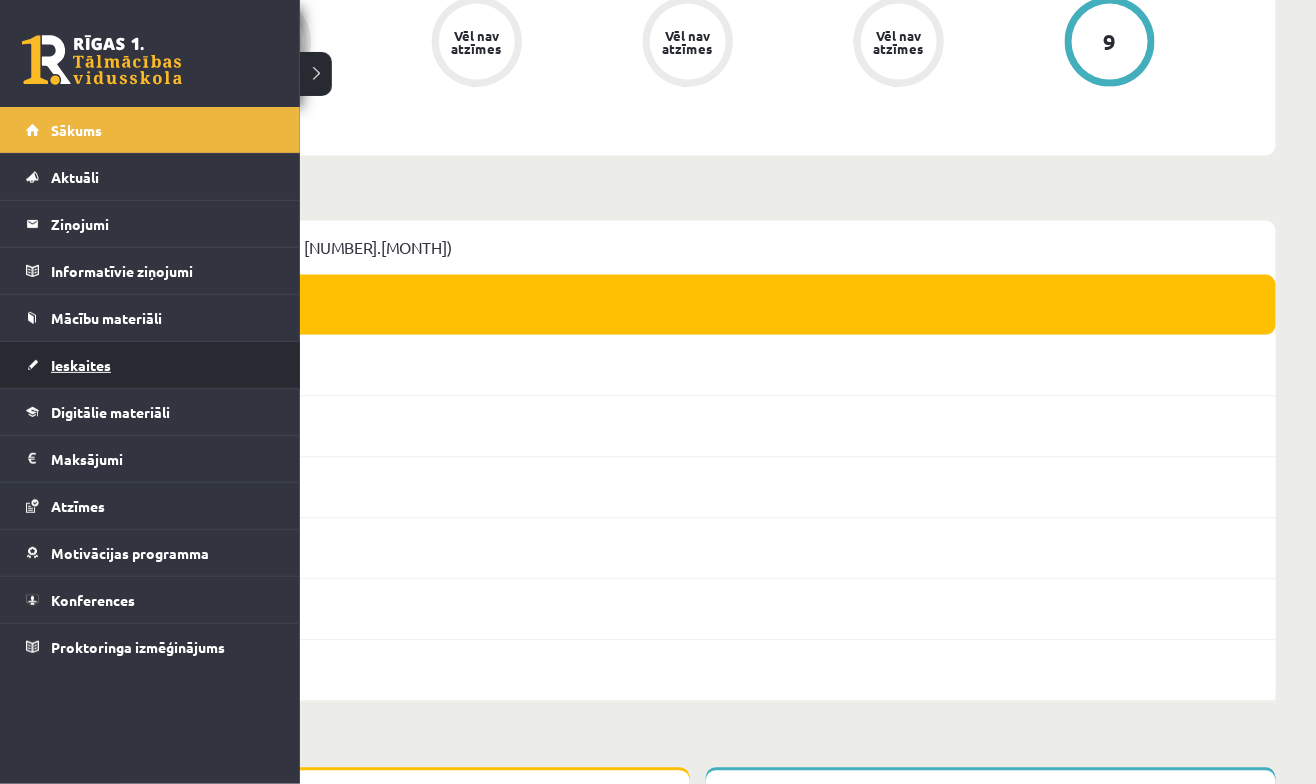 click on "Ieskaites" at bounding box center (81, 365) 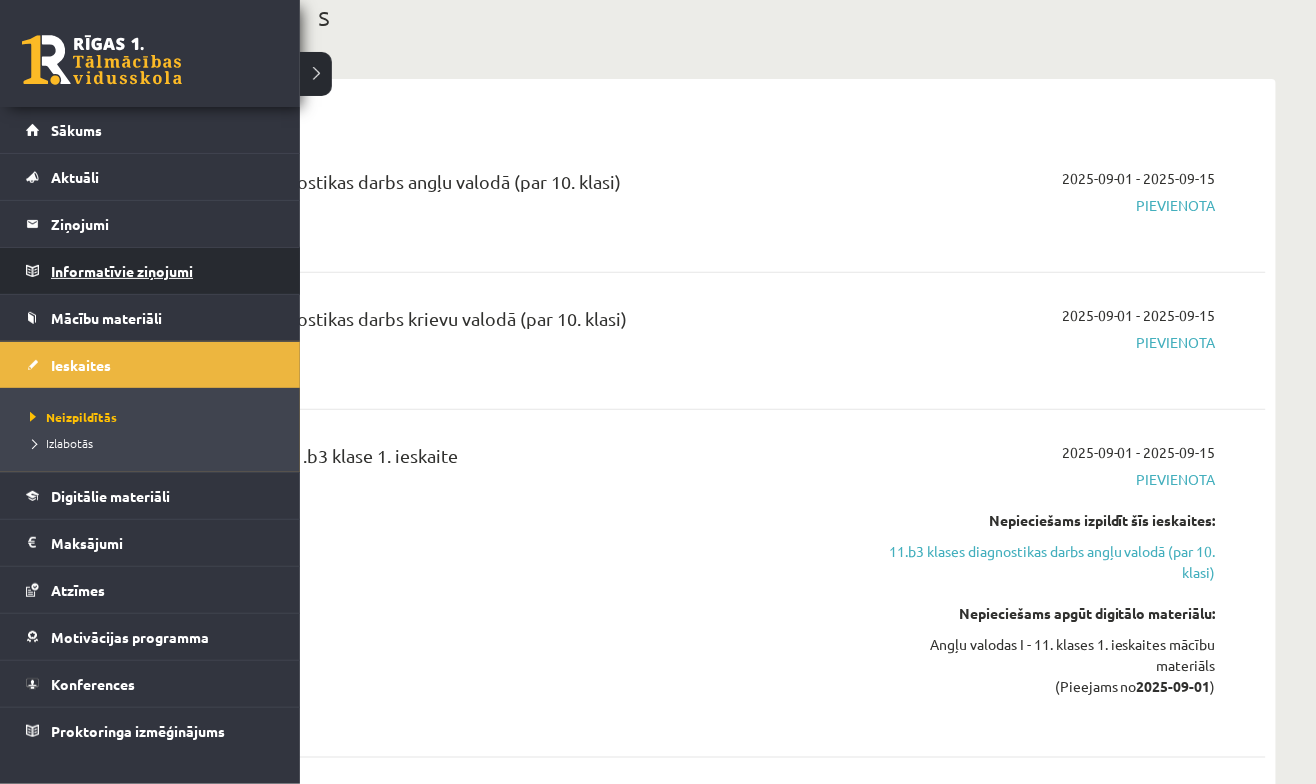 scroll, scrollTop: 122, scrollLeft: 0, axis: vertical 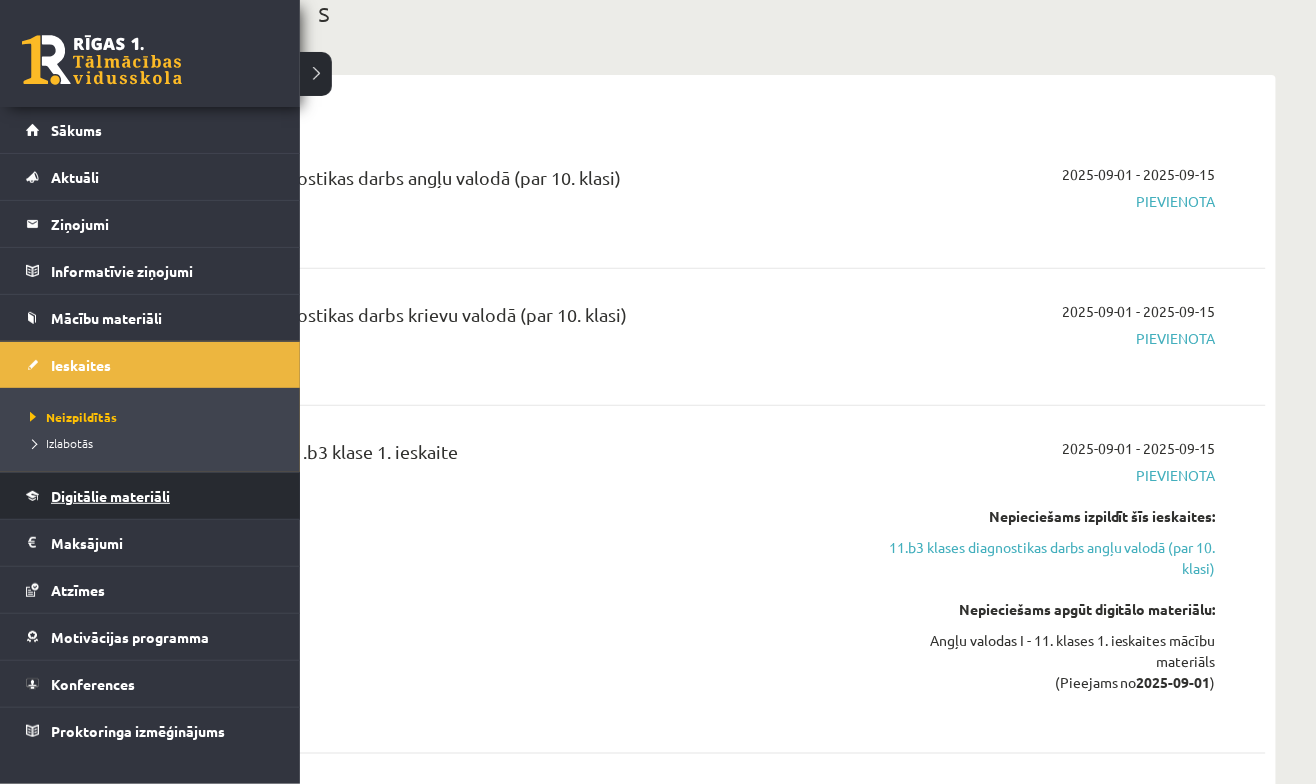click on "Digitālie materiāli" at bounding box center (150, 496) 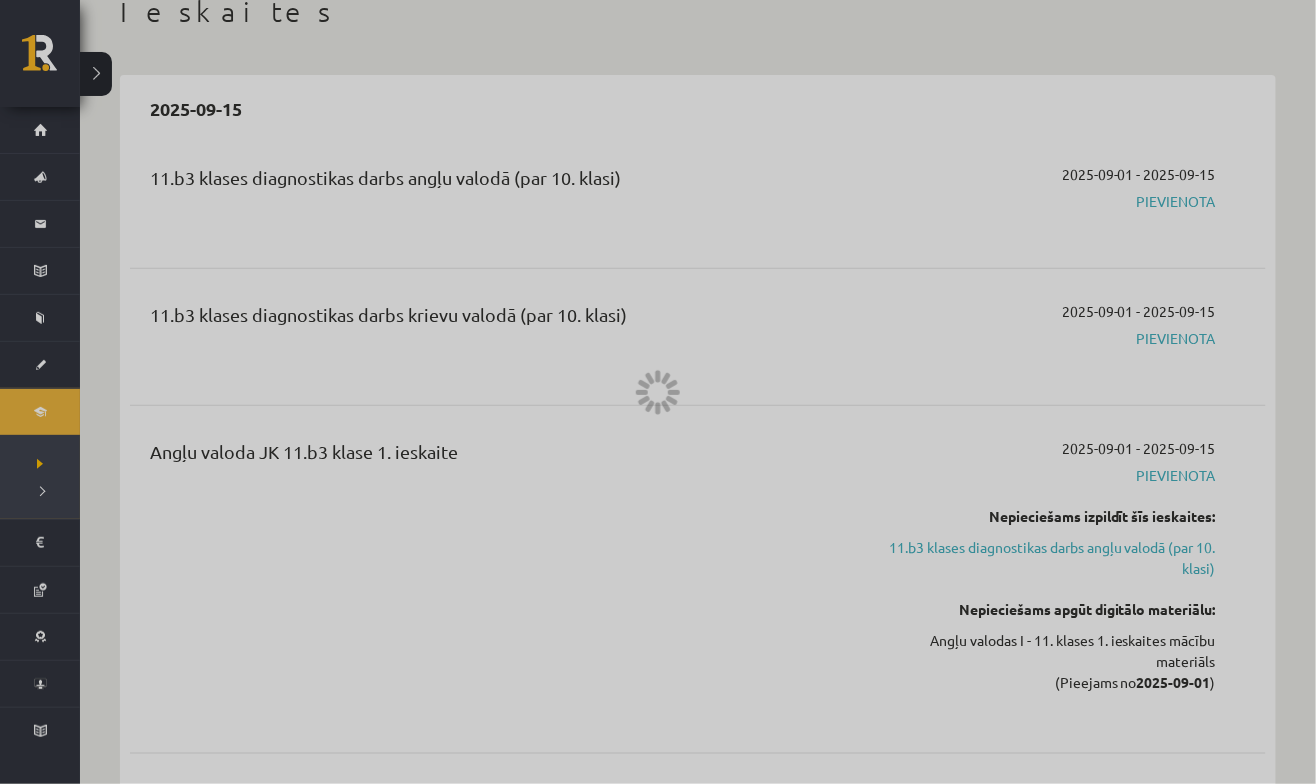 scroll, scrollTop: 0, scrollLeft: 0, axis: both 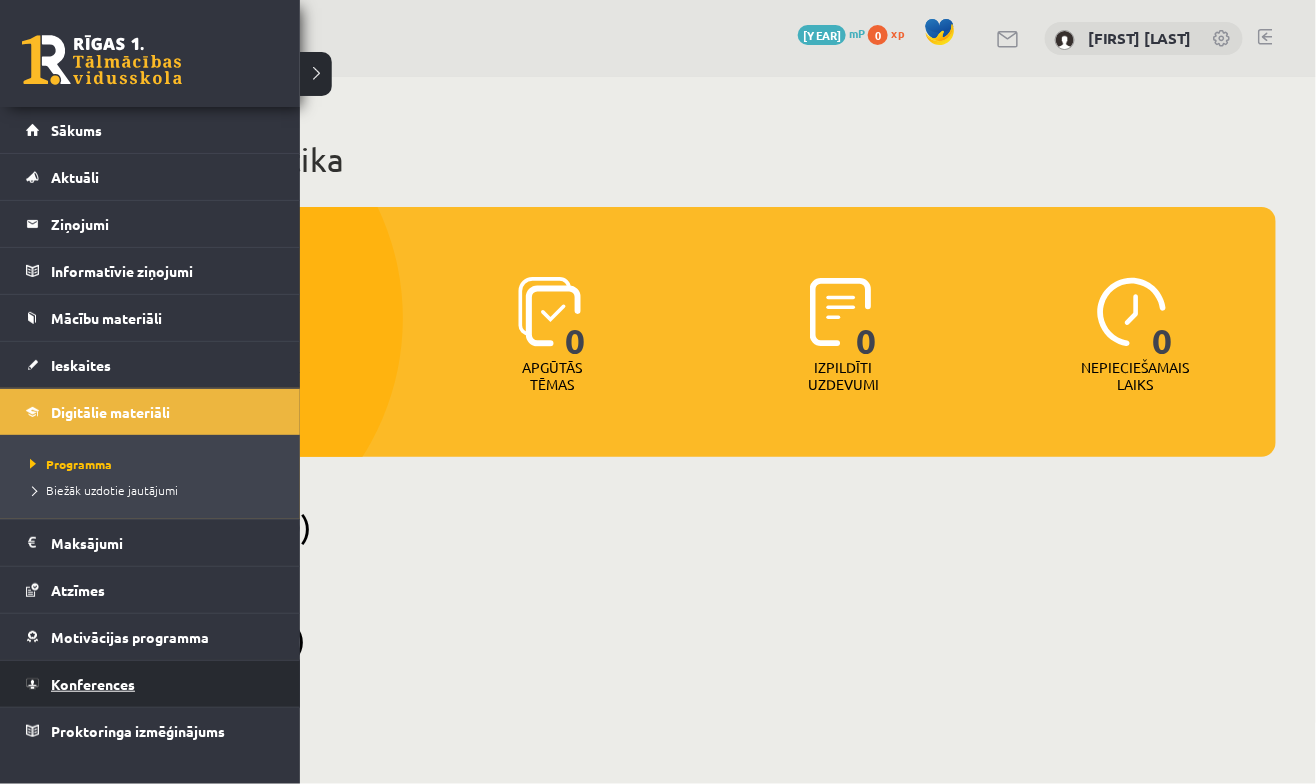 click on "Konferences" at bounding box center (93, 684) 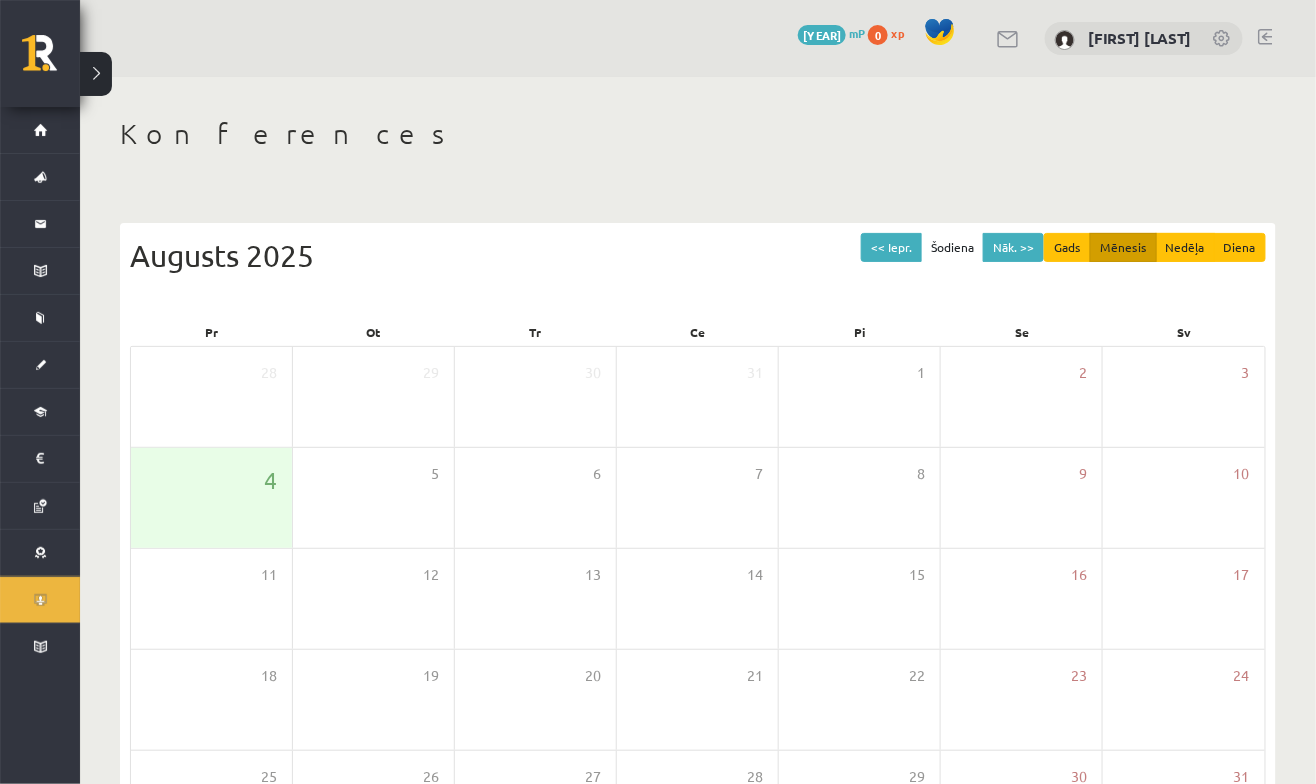 click on "Augusts 2025" at bounding box center [698, 255] 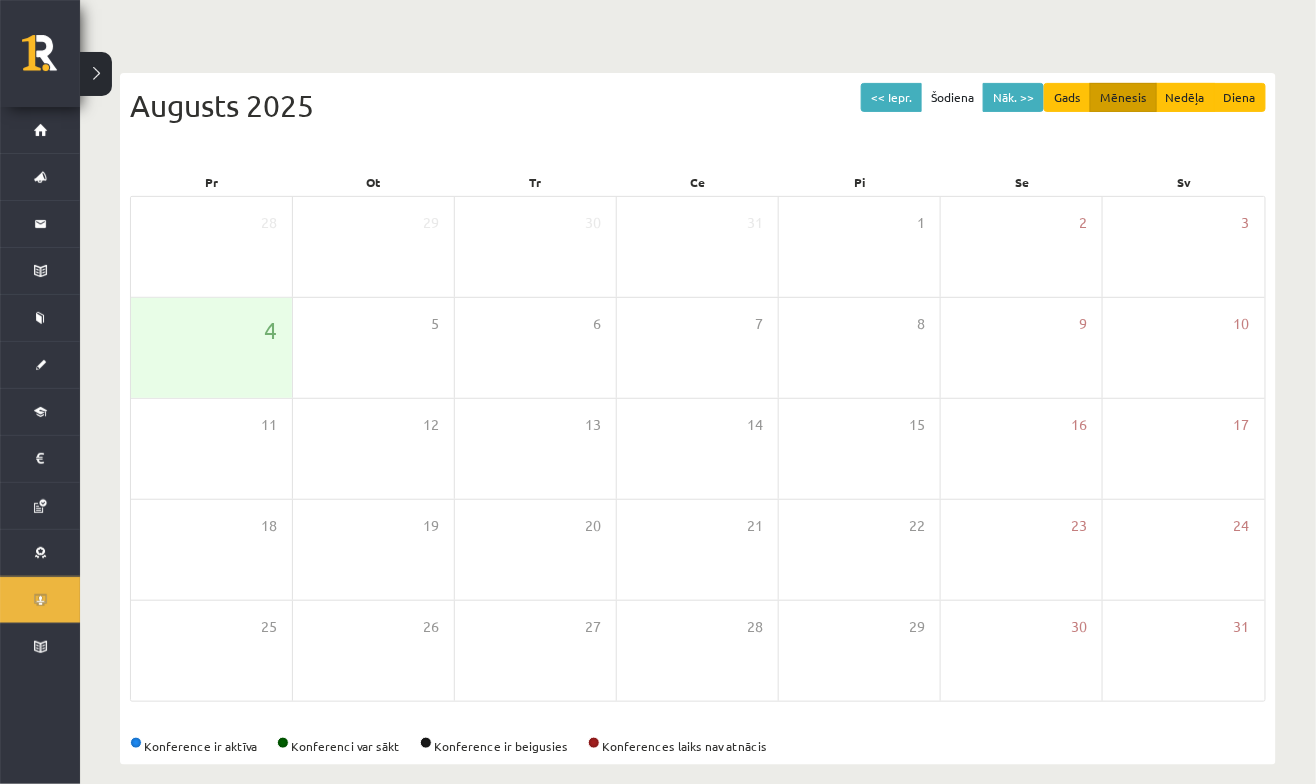 scroll, scrollTop: 169, scrollLeft: 0, axis: vertical 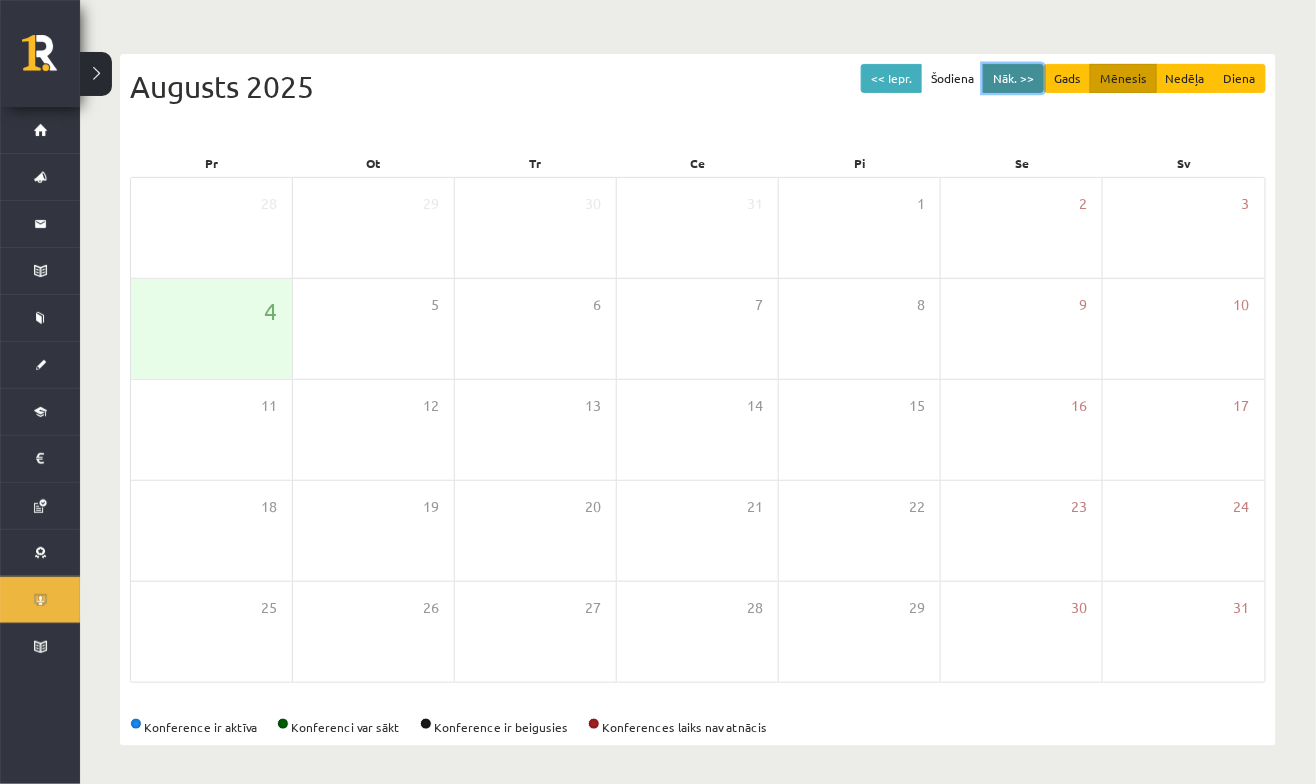 click on "Nāk. >>" at bounding box center [1013, 78] 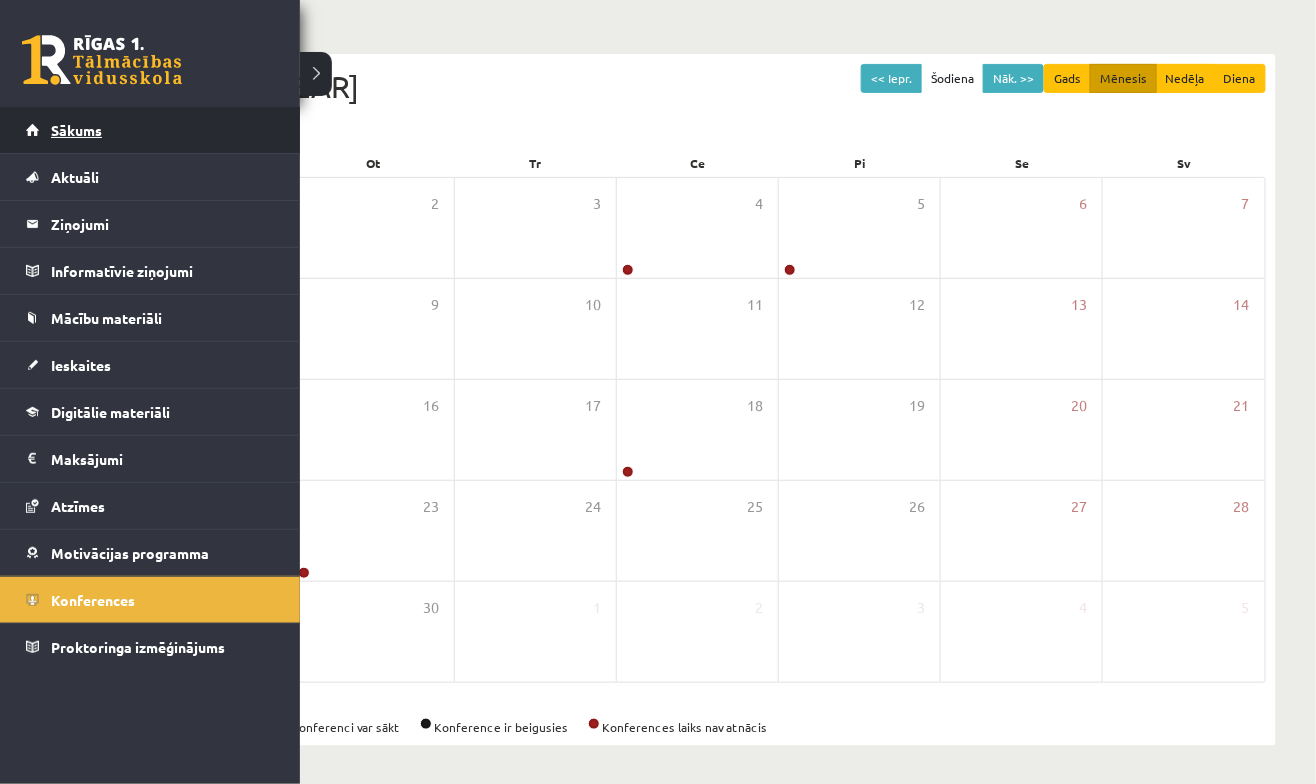 click on "Sākums" at bounding box center (150, 130) 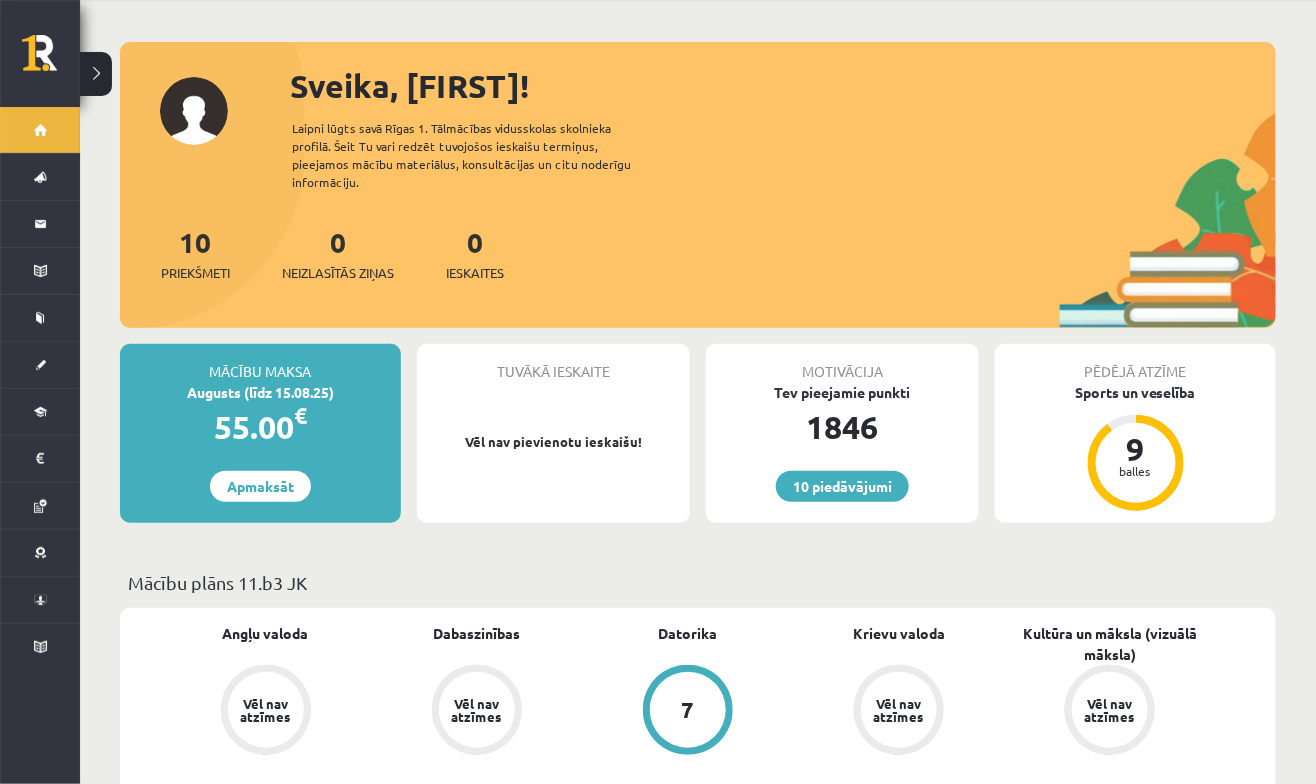 scroll, scrollTop: 87, scrollLeft: 0, axis: vertical 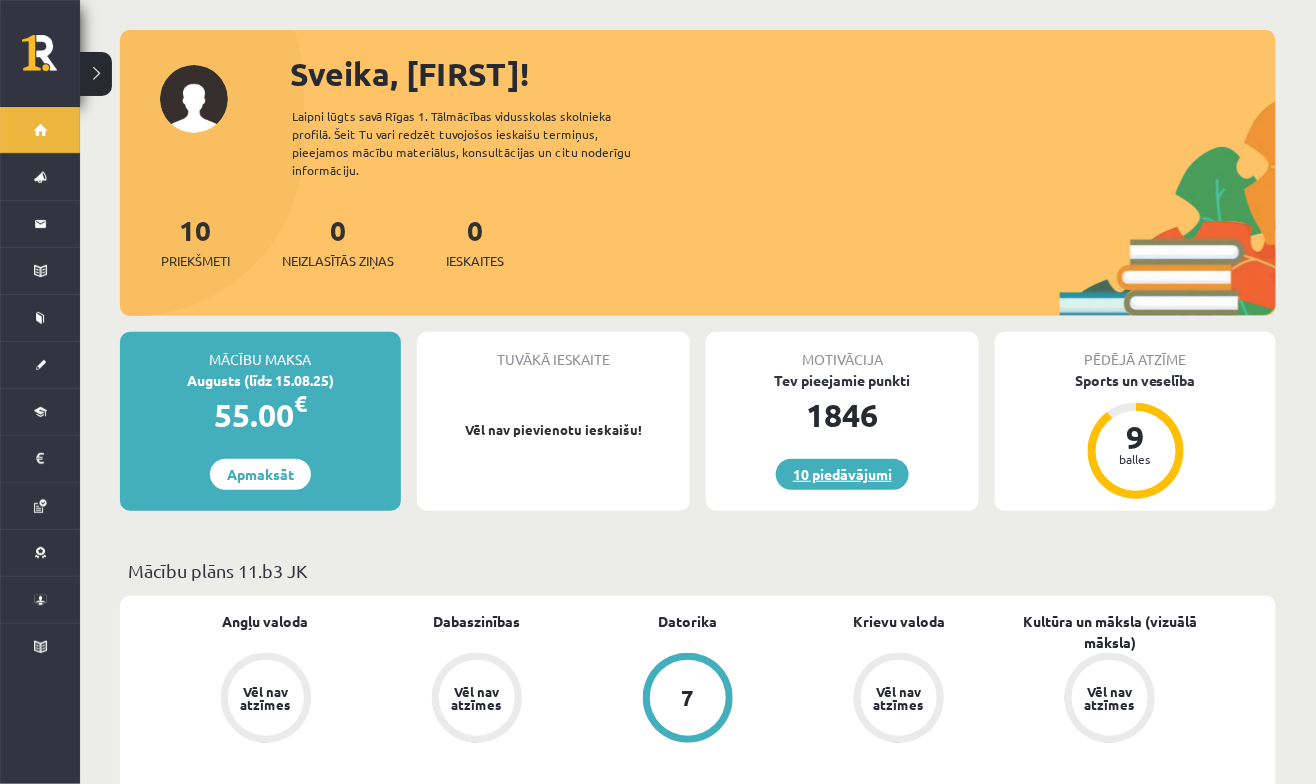 click on "10
piedāvājumi" at bounding box center (842, 474) 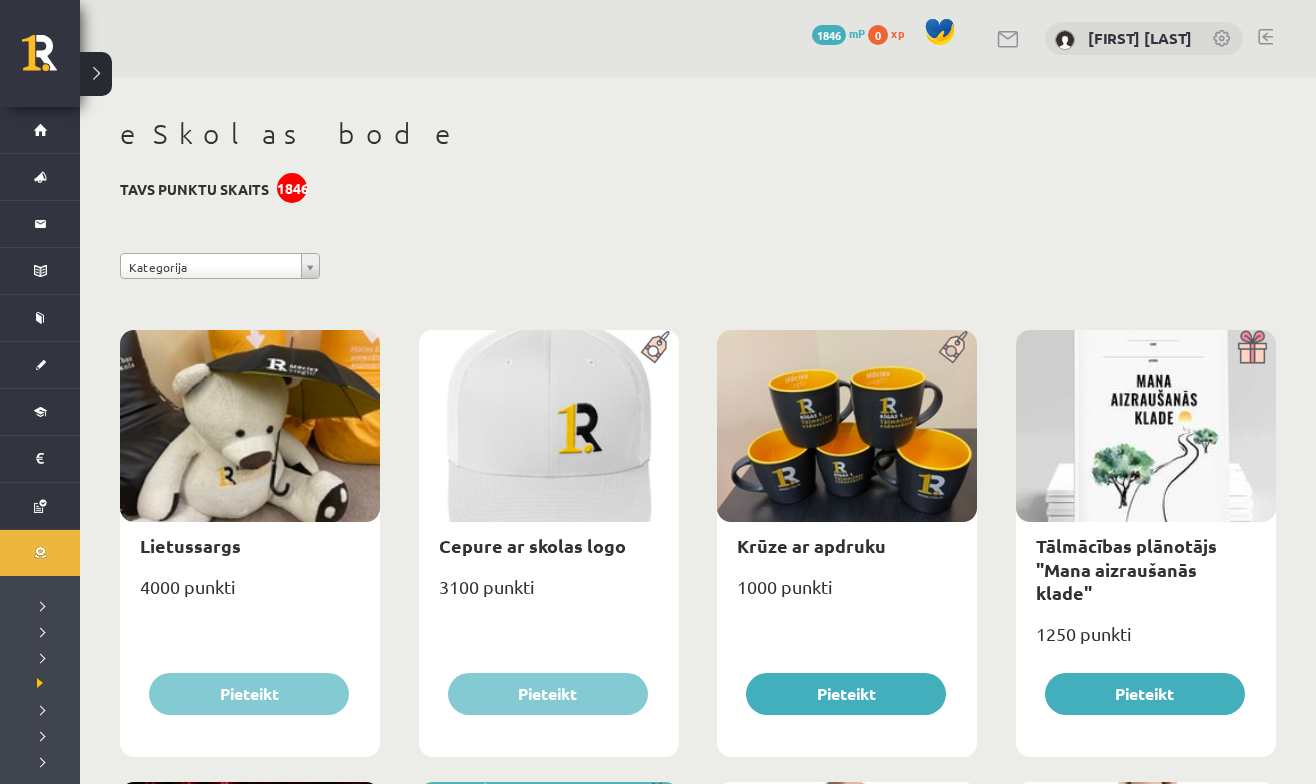 scroll, scrollTop: 0, scrollLeft: 0, axis: both 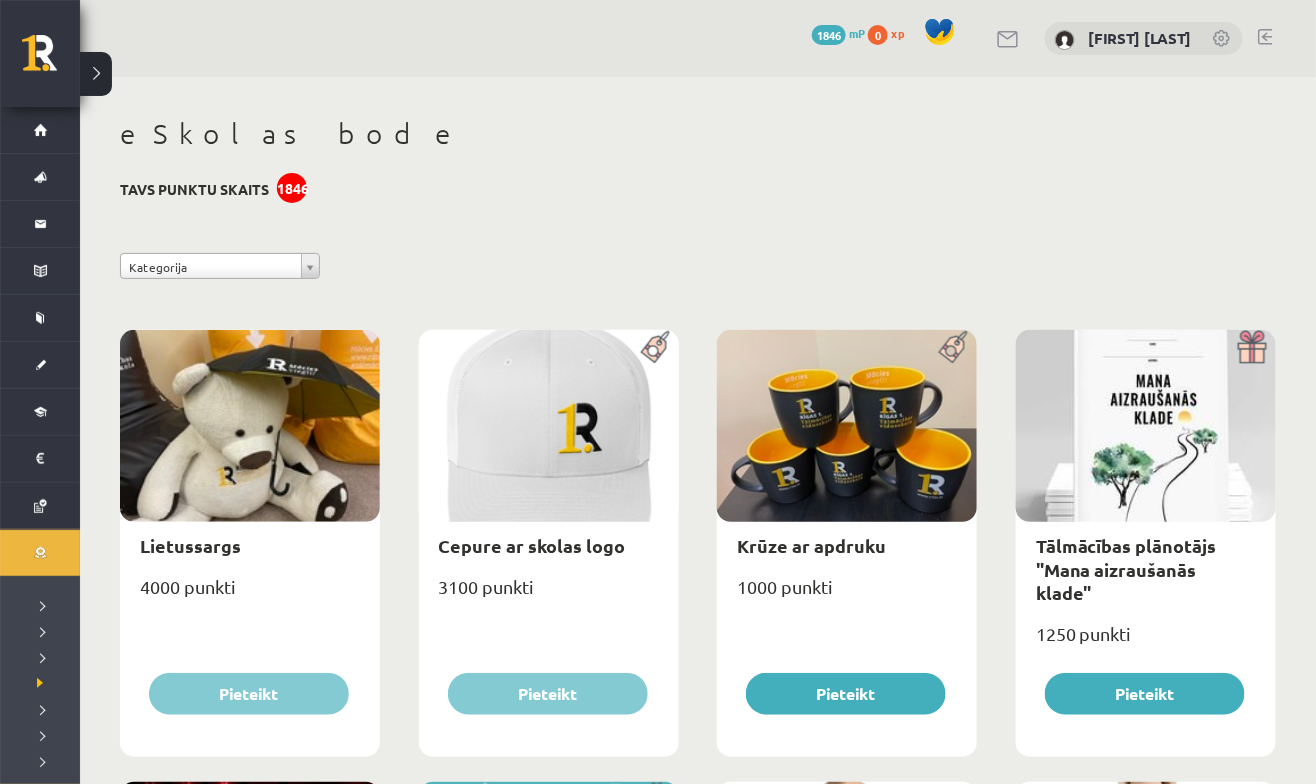 click on "eSkolas bode" at bounding box center (698, 134) 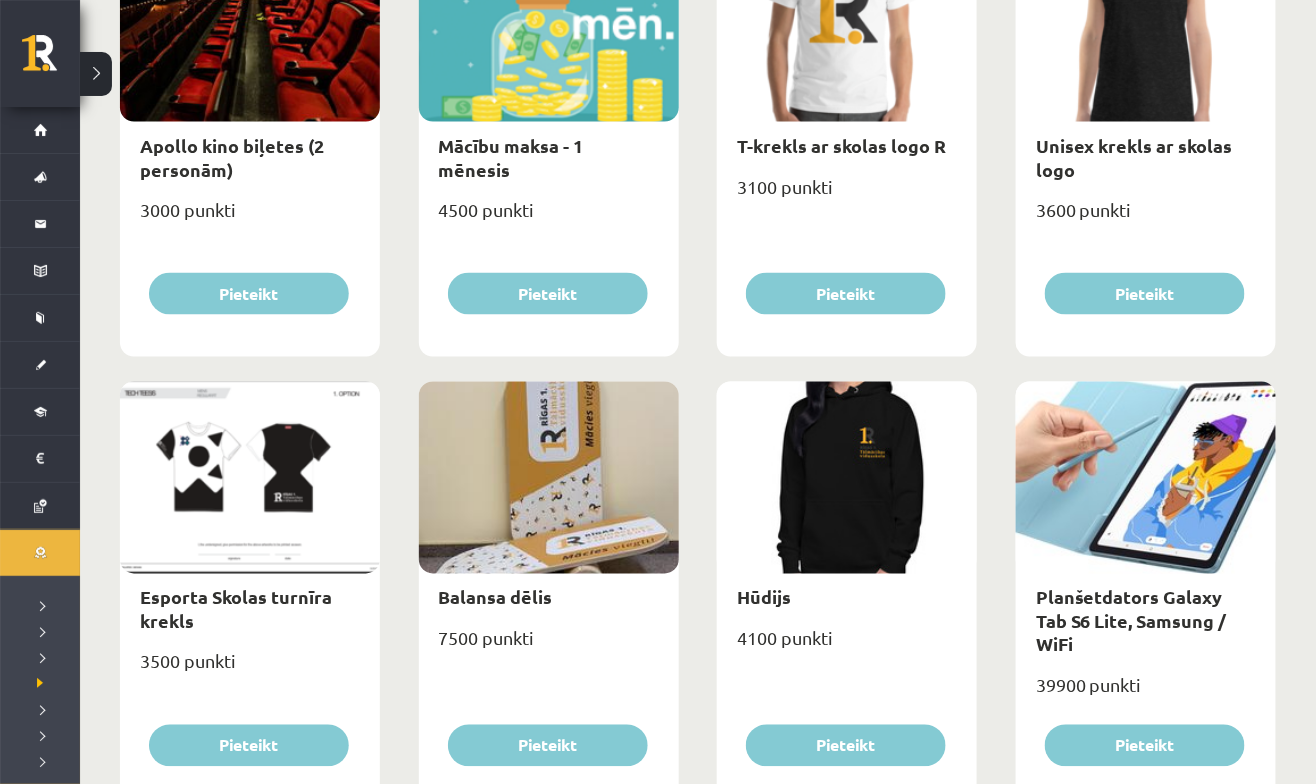 scroll, scrollTop: 845, scrollLeft: 0, axis: vertical 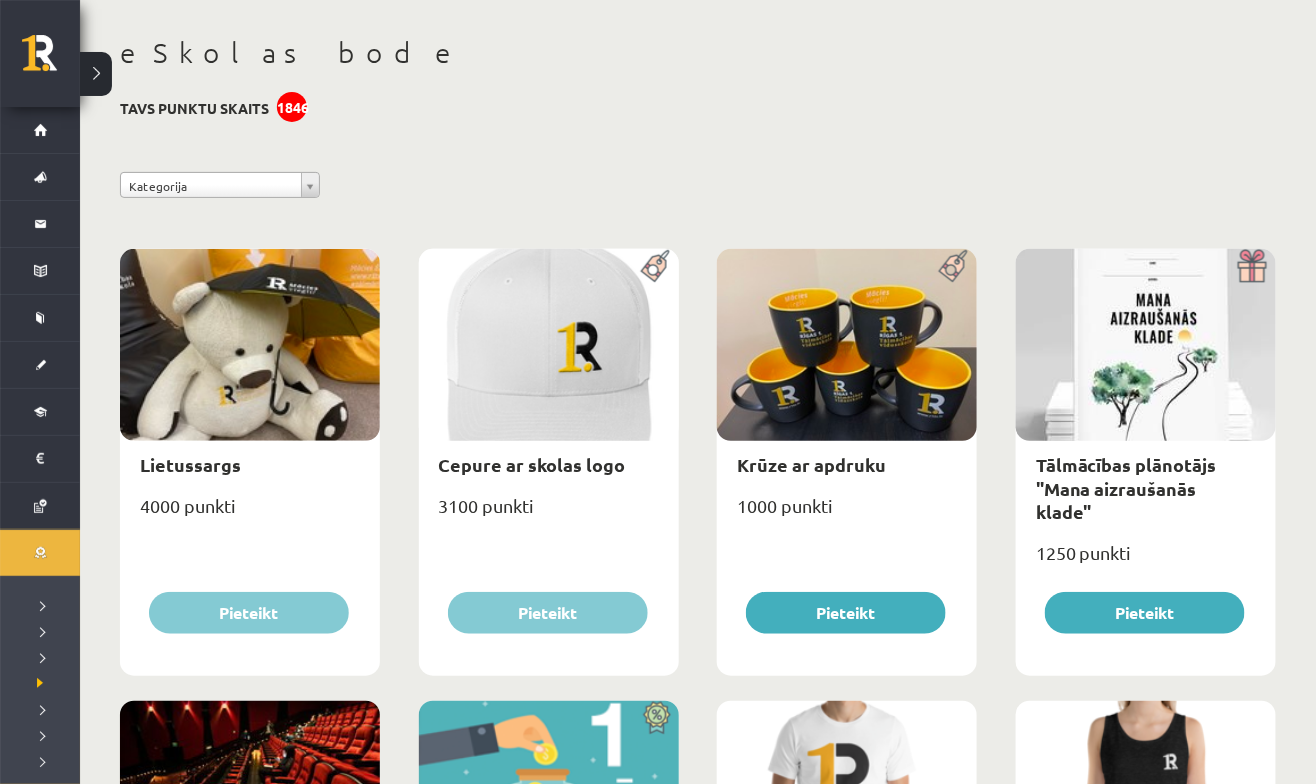 click on "Krūze ar apdruku
1000 punkti
Pieteikt" at bounding box center (847, 462) 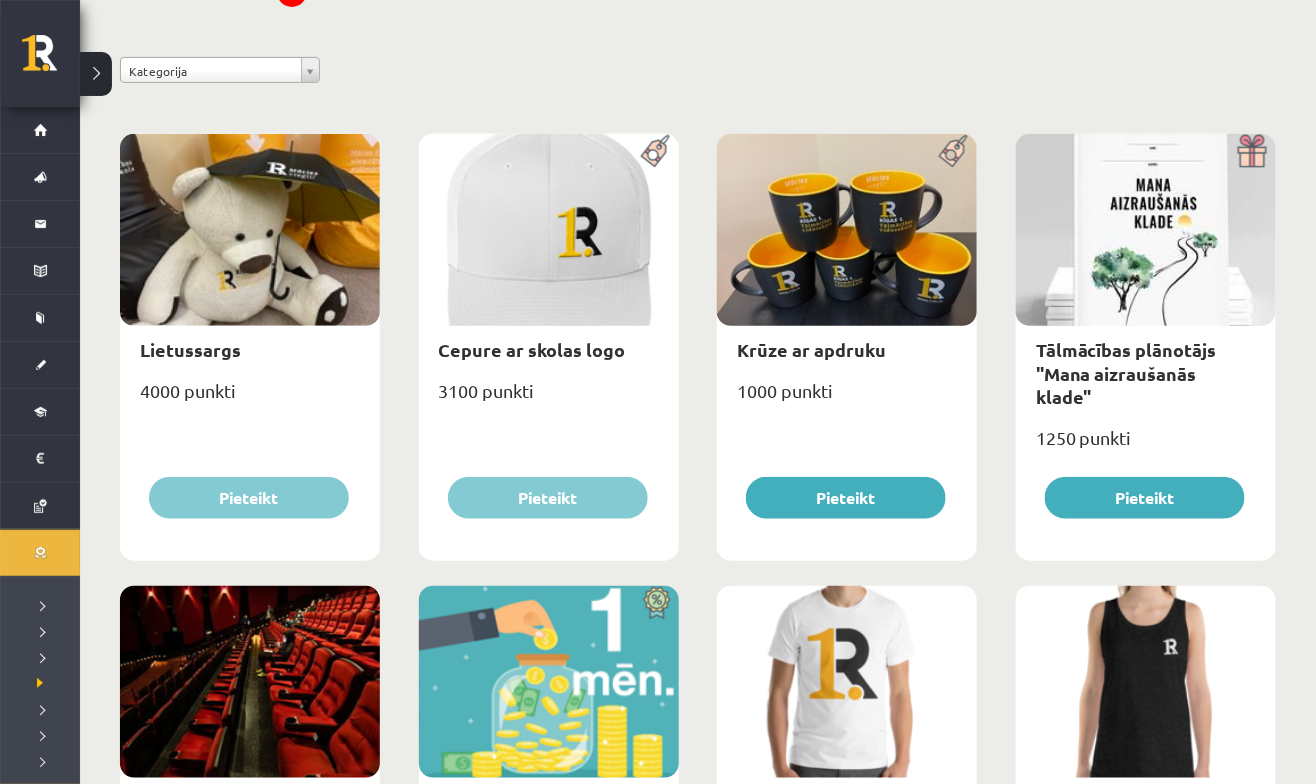 scroll, scrollTop: 0, scrollLeft: 0, axis: both 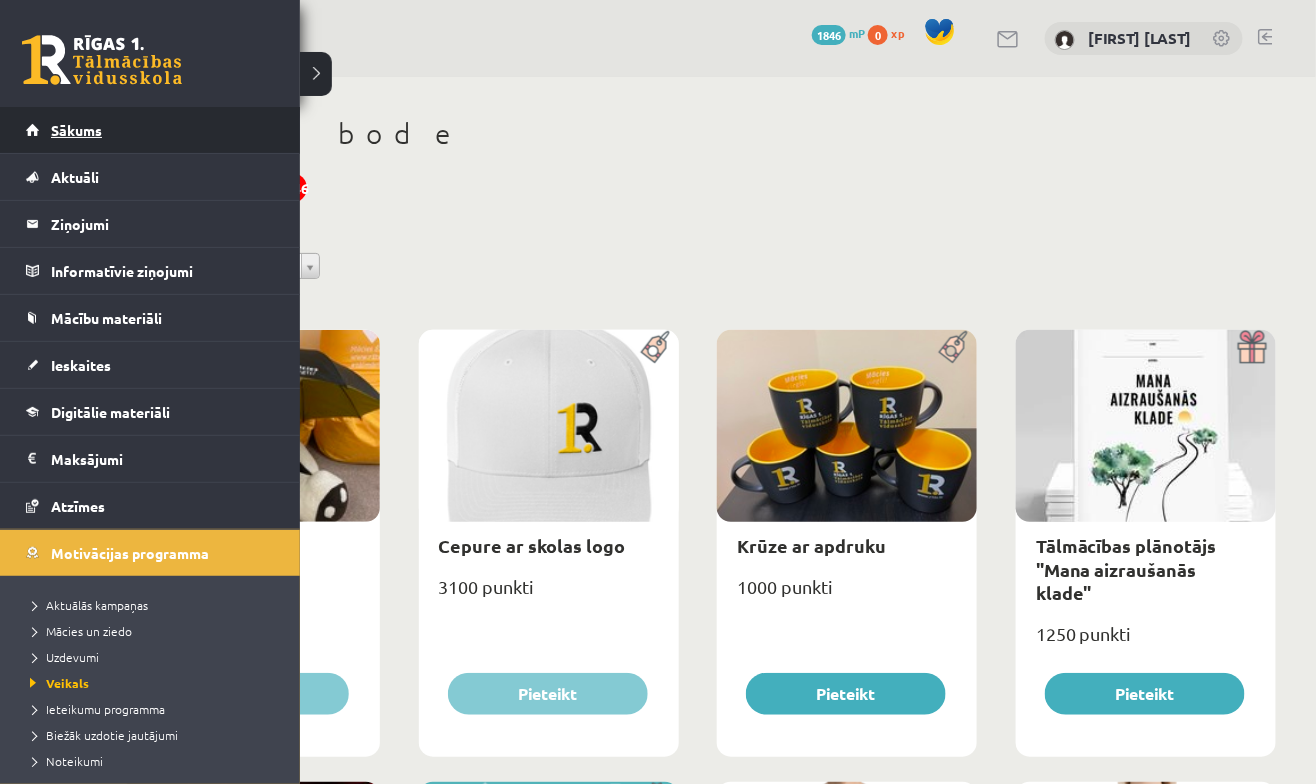 click on "Sākums" at bounding box center (76, 130) 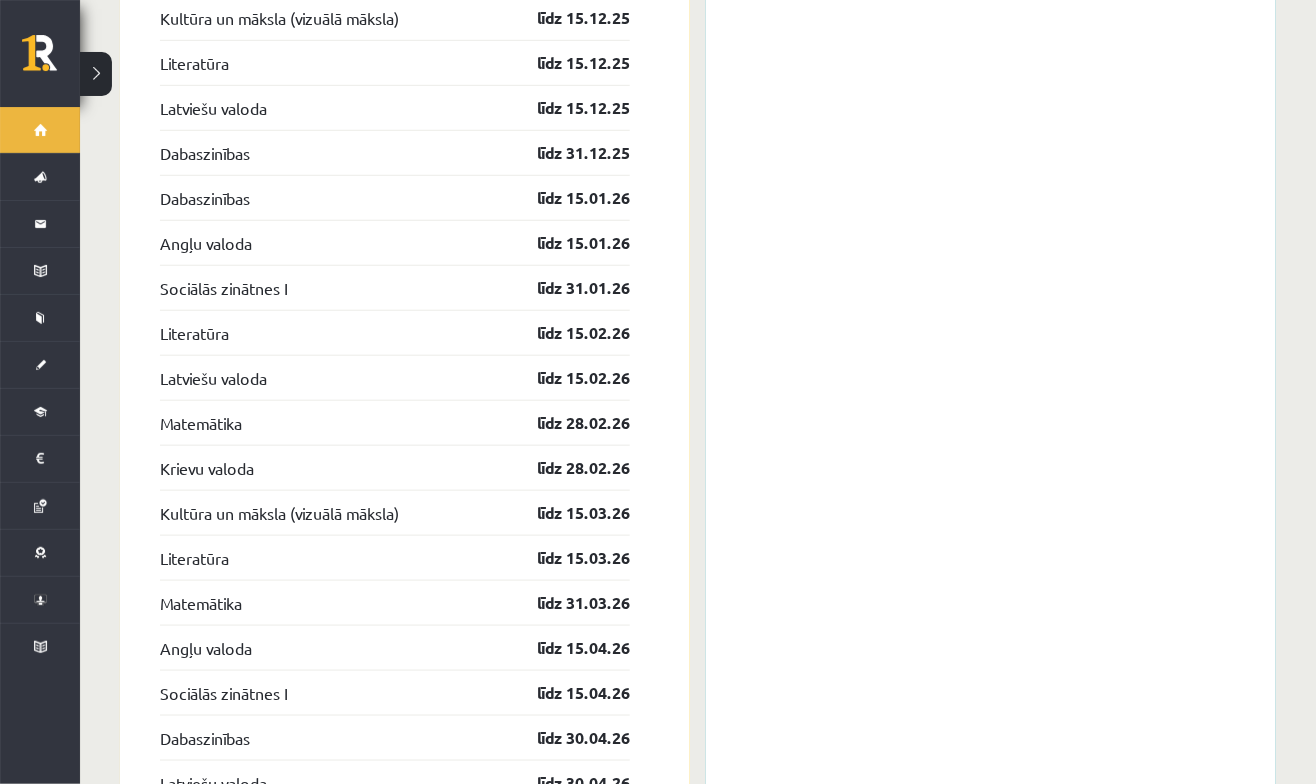 scroll, scrollTop: 2813, scrollLeft: 0, axis: vertical 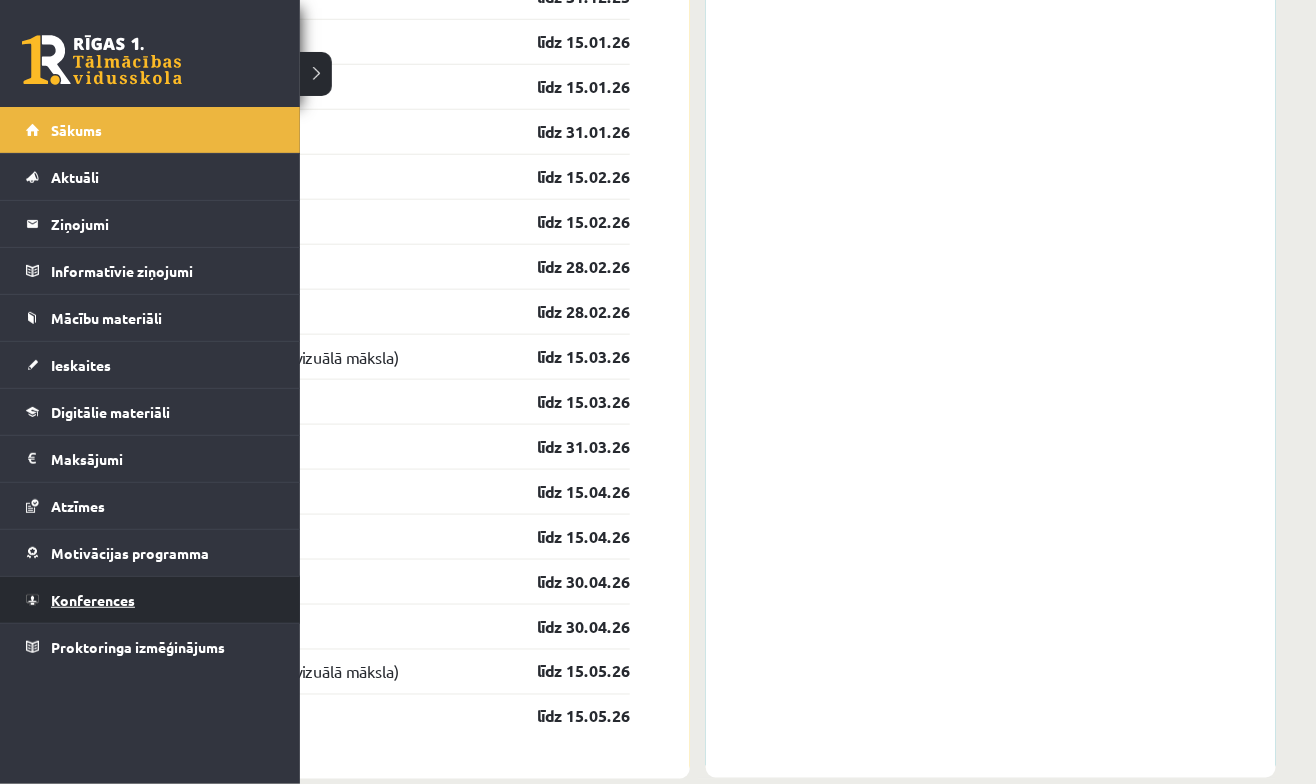 click on "Konferences" at bounding box center [150, 600] 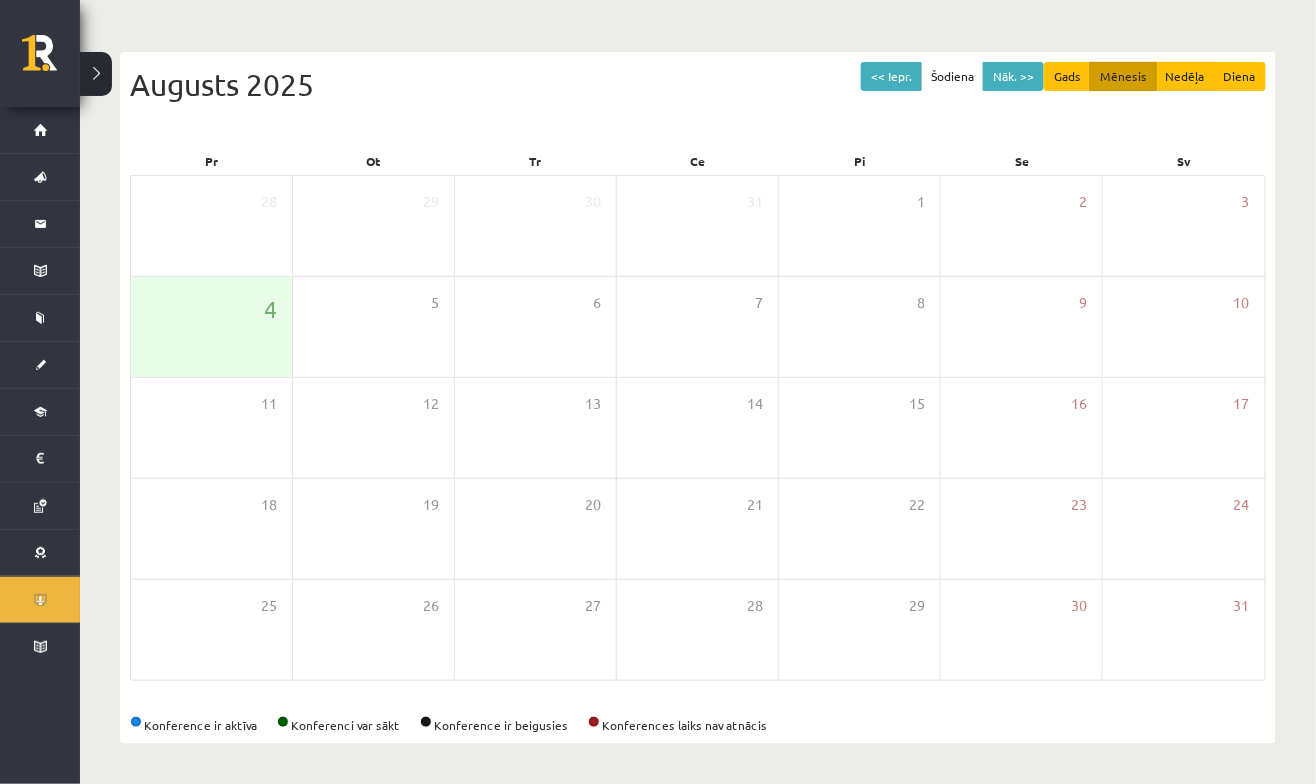 scroll, scrollTop: 169, scrollLeft: 0, axis: vertical 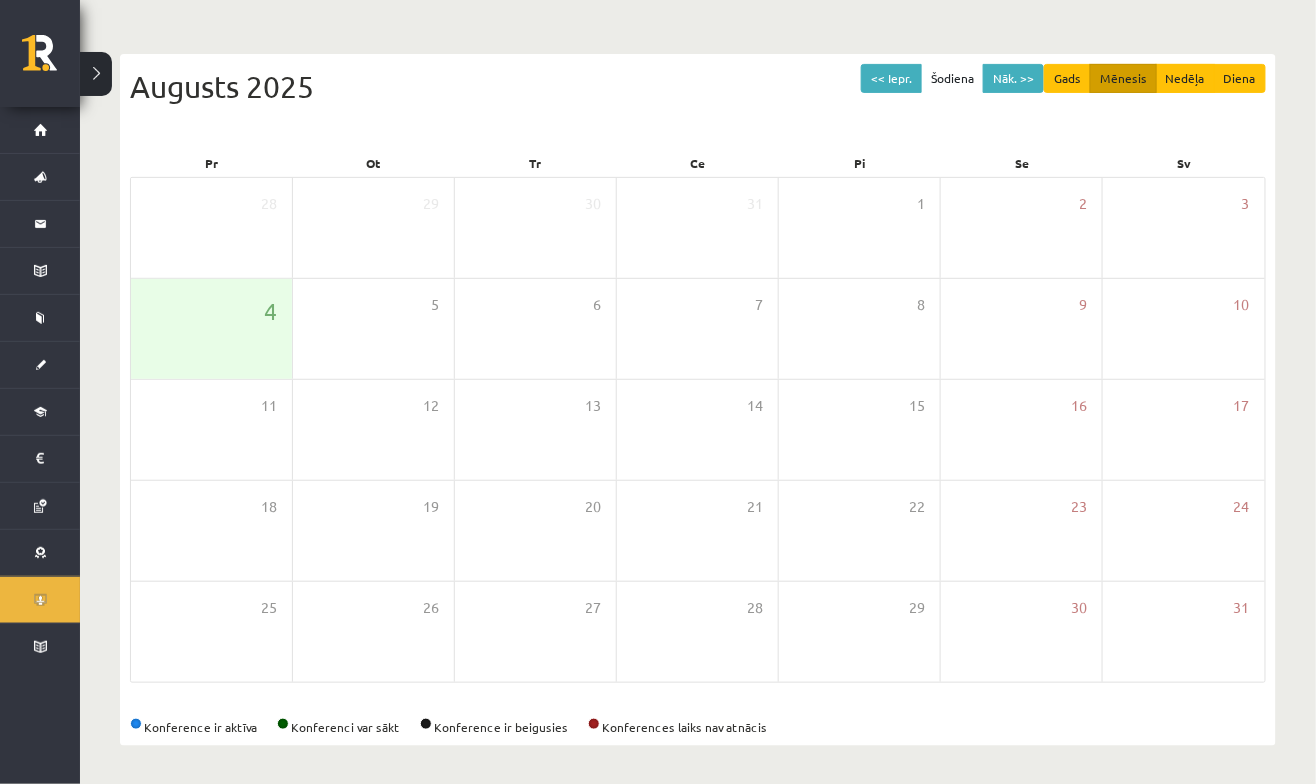 click on "<< Iepr.
Šodiena
Nāk. >>
Gads
Mēnesis
Nedēļa
Diena
[MONTH] [YEAR]
Pr
Ot
Tr
Ce
Pi
Se
Sv
28
29
30
31
1
2
3
4
5
6
7
8
9
10
11
12
13
14
15
16
17
18
19
20
21
22
23
24
25
26
27
28
29
30
31" at bounding box center (698, 390) 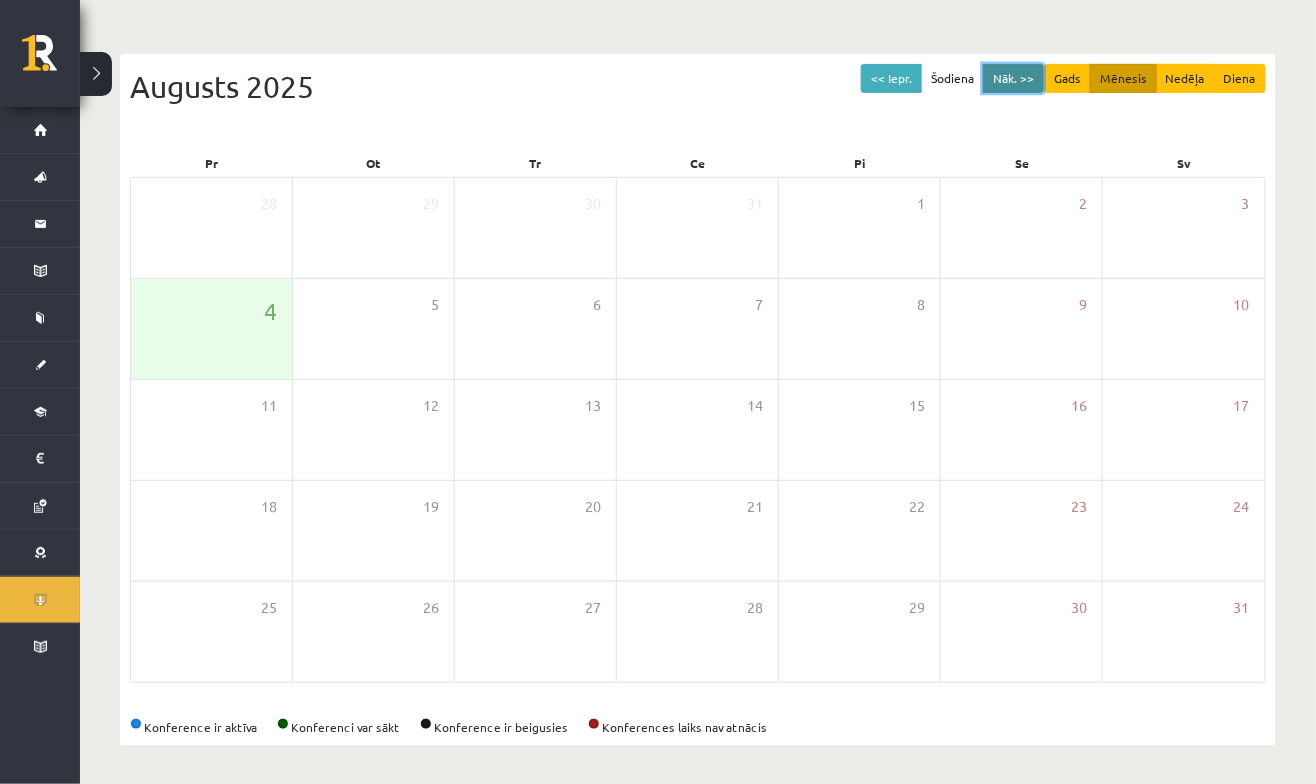 click on "Nāk. >>" at bounding box center [1013, 78] 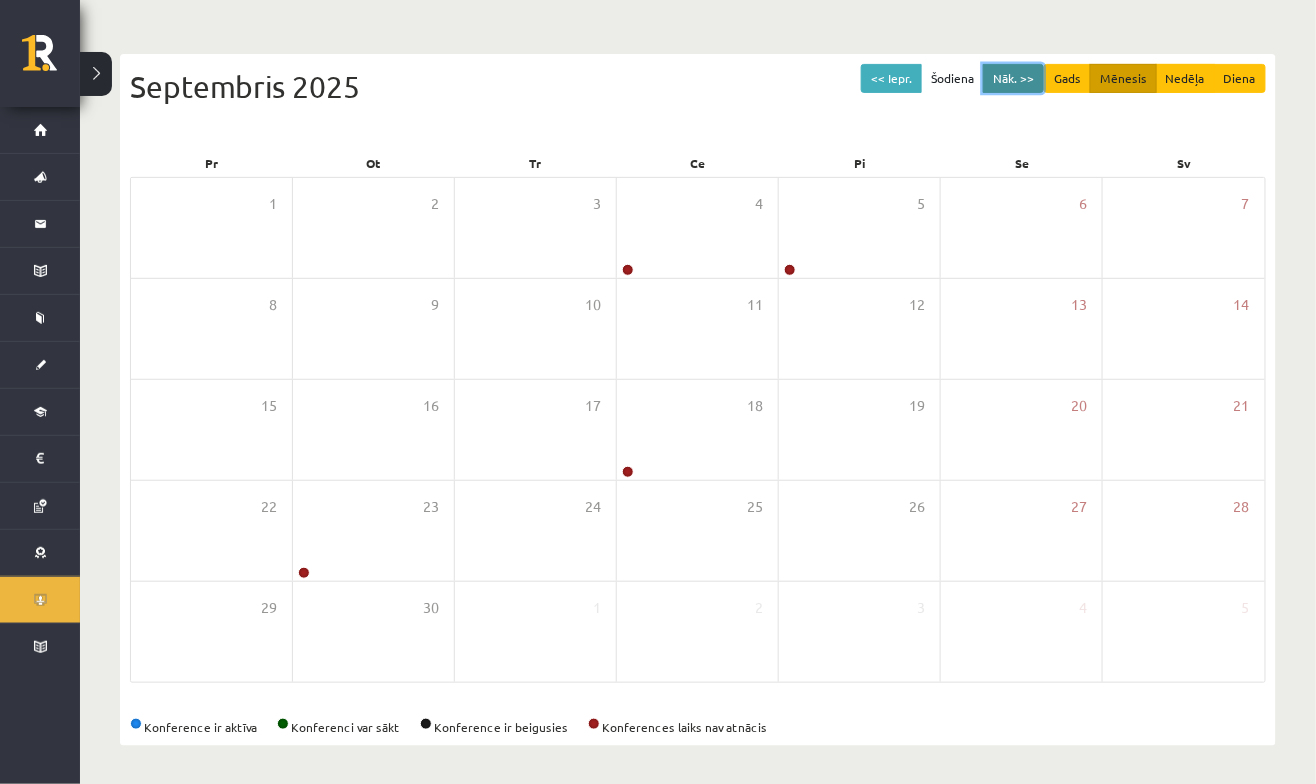 click on "Nāk. >>" at bounding box center (1013, 78) 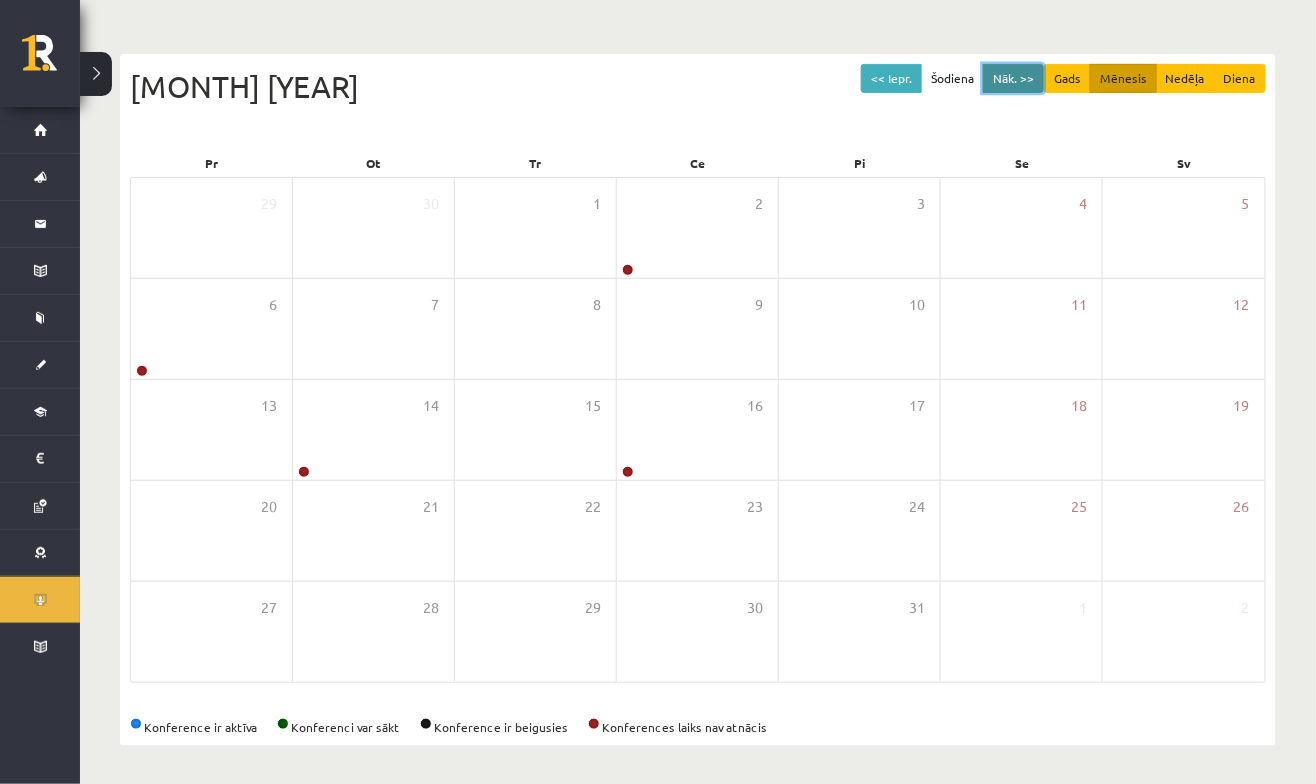 click on "Nāk. >>" at bounding box center (1013, 78) 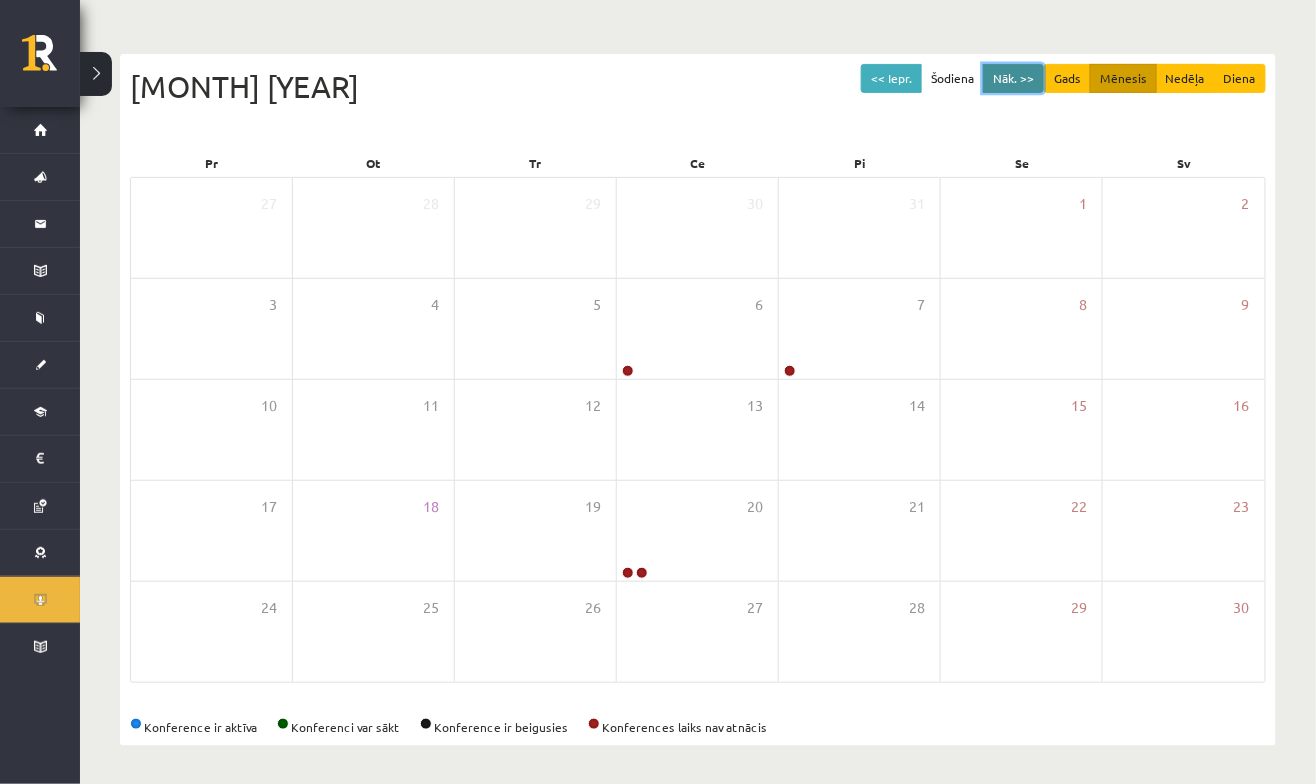 click on "Nāk. >>" at bounding box center [1013, 78] 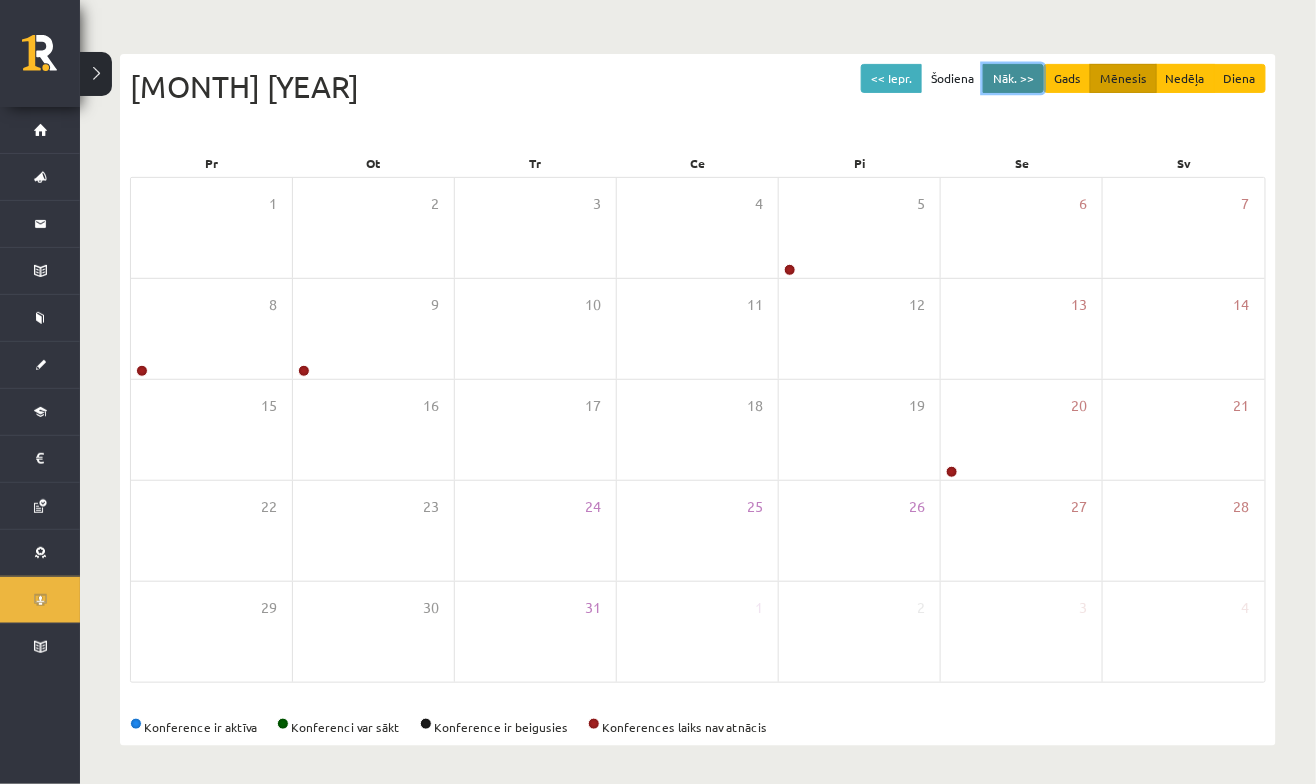 click on "Nāk. >>" at bounding box center [1013, 78] 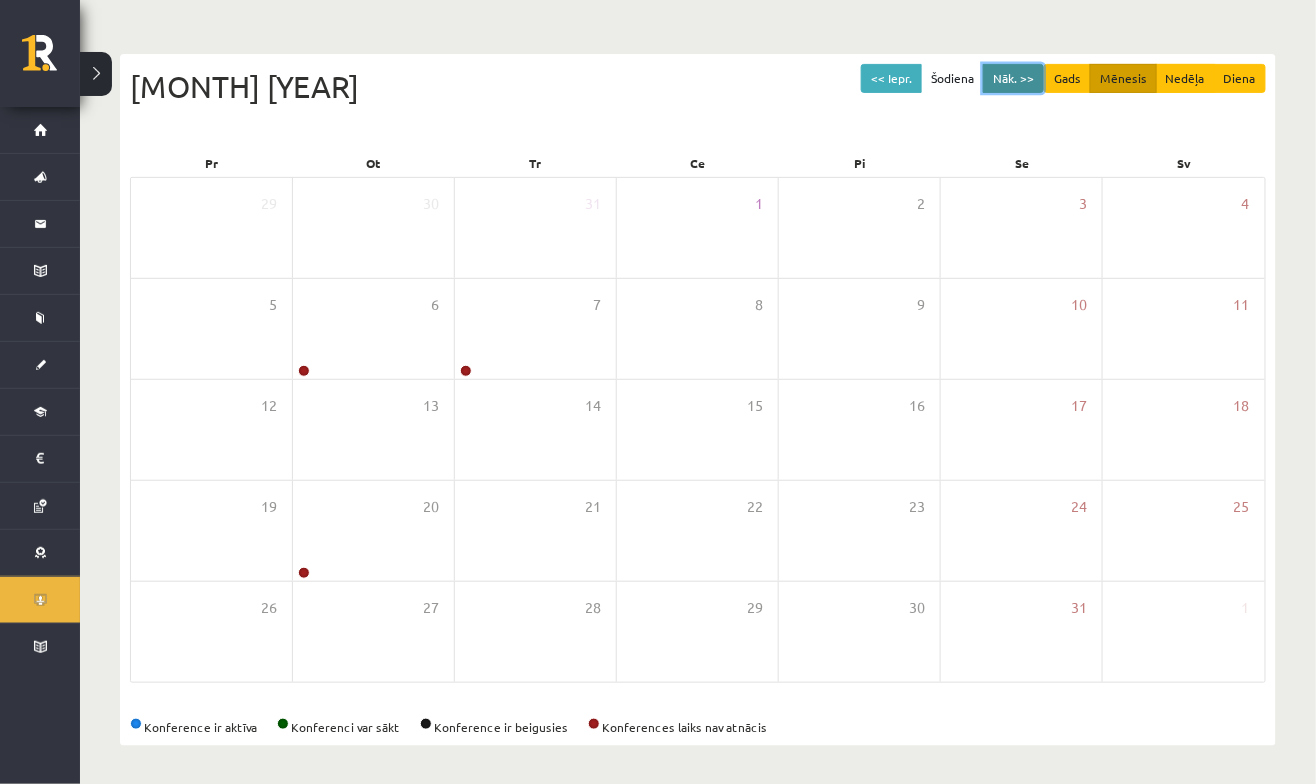 click on "Nāk. >>" at bounding box center (1013, 78) 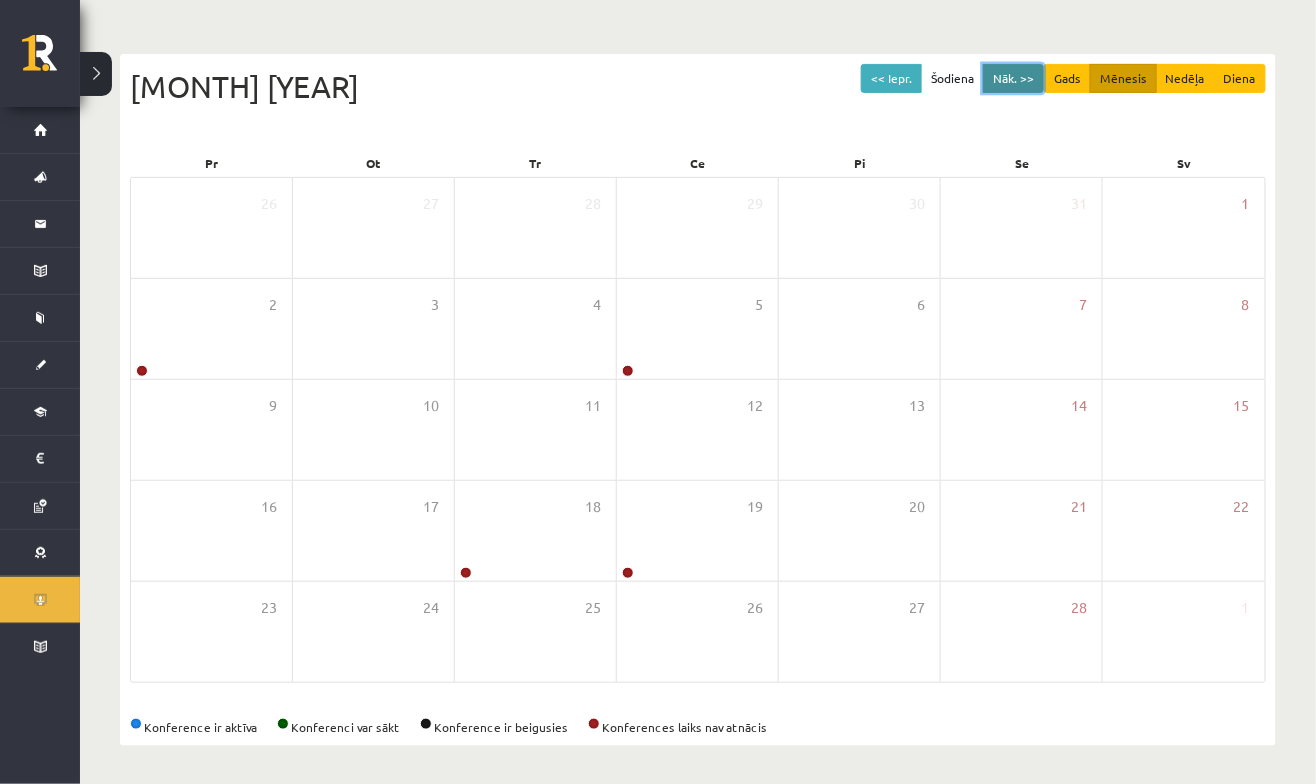 click on "Nāk. >>" at bounding box center [1013, 78] 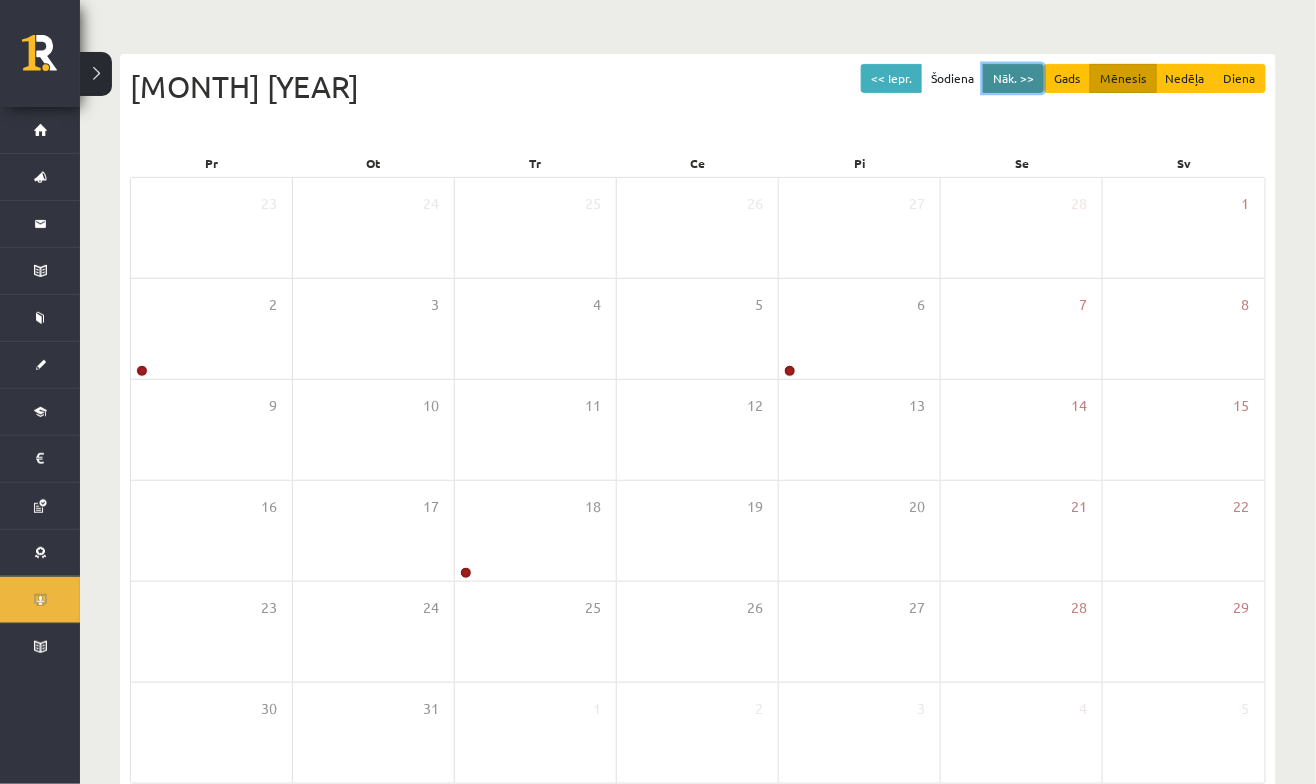 click on "Nāk. >>" at bounding box center (1013, 78) 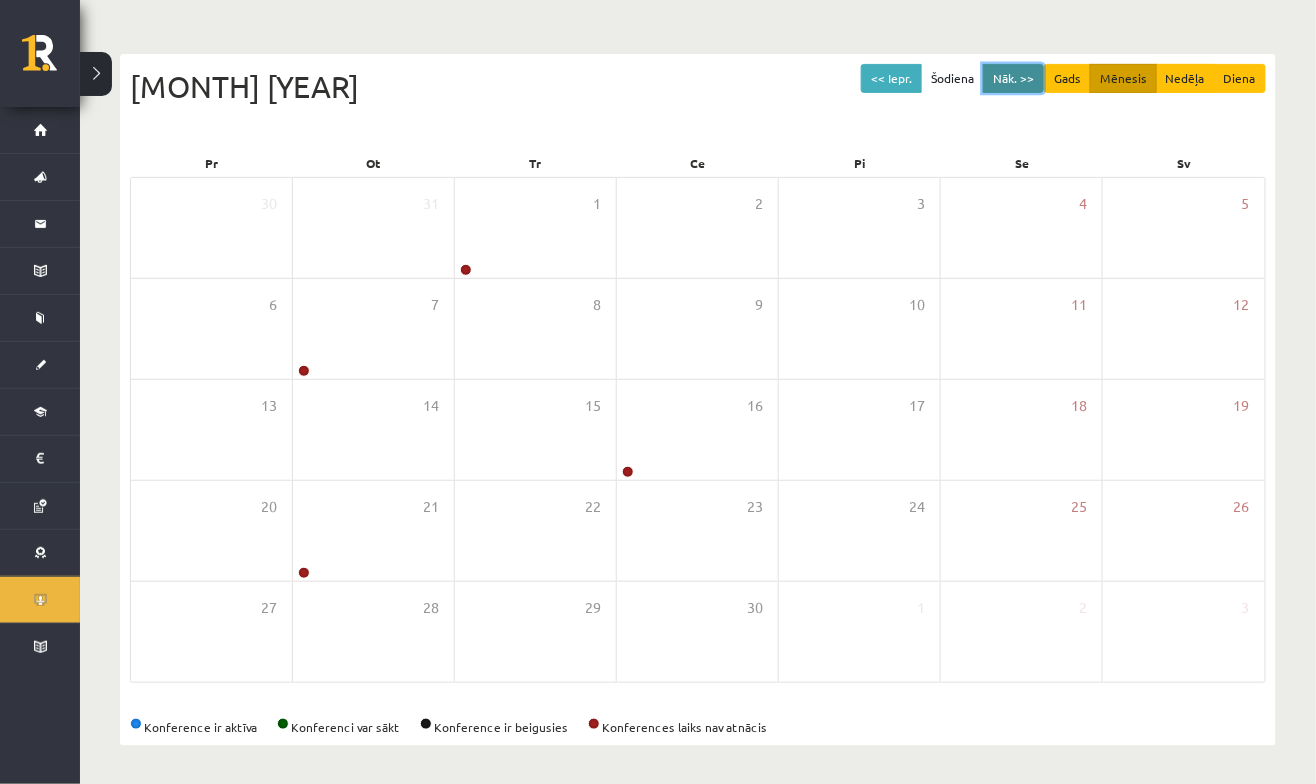 click on "Nāk. >>" at bounding box center (1013, 78) 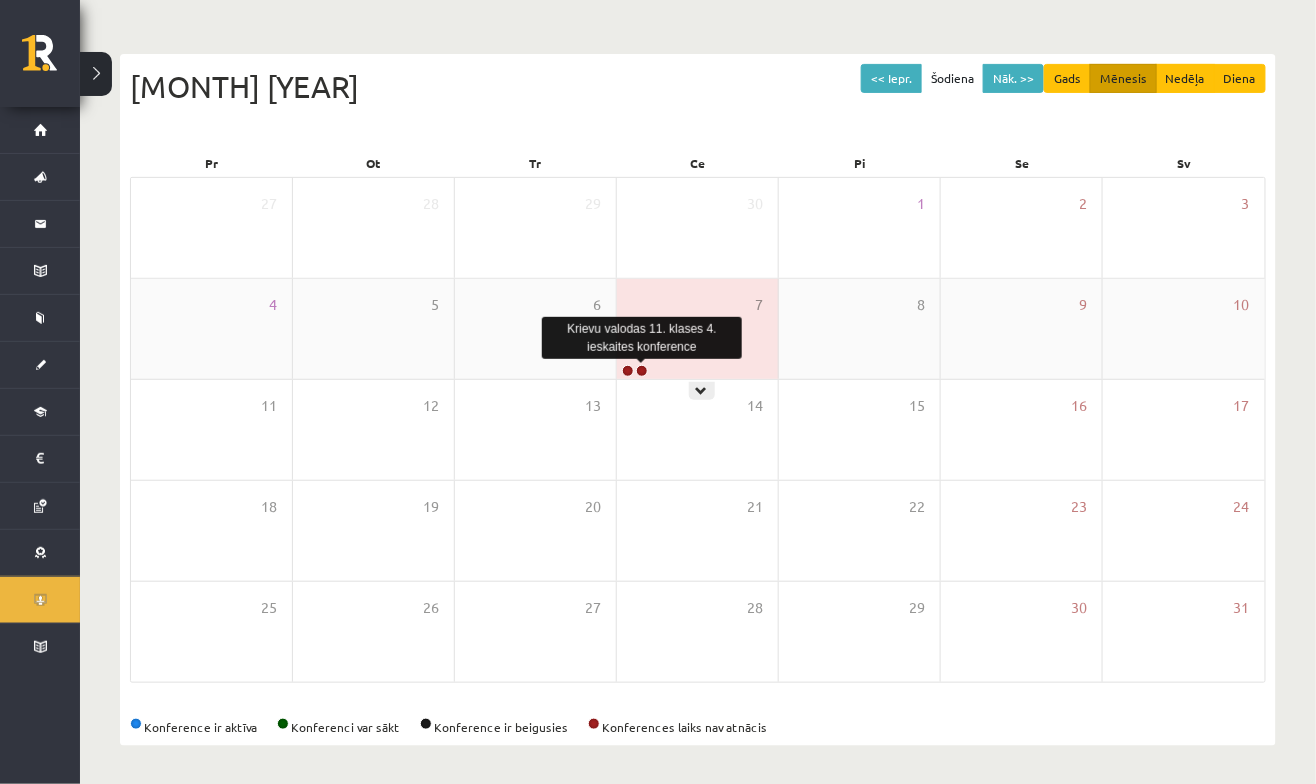click at bounding box center [642, 371] 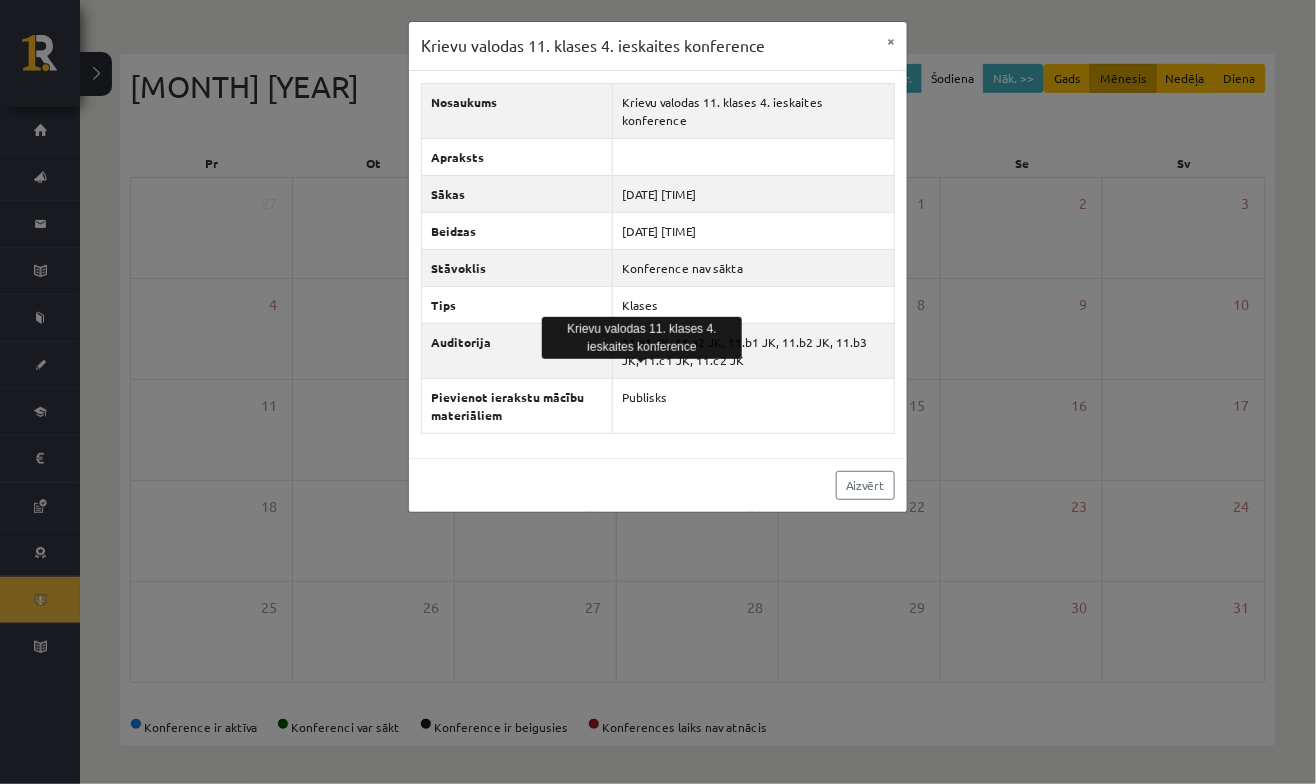 click on "Krievu valodas 11. klases 4. ieskaites konference
×
Nosaukums
Krievu valodas 11. klases 4. ieskaites konference
Apraksts
Sākas
2026-05-07 17:55
Beidzas
2026-05-07 19:00
Stāvoklis
Konference nav sākta
Tips
Klases
Auditorija
11.a1 JK, 11.a2 JK, 11.b1 JK, 11.b2 JK, 11.b3 JK, 11.c1 JK, 11.c2 JK
Pievienot ierakstu mācību materiāliem
Publisks
Aizvērt" at bounding box center (658, 392) 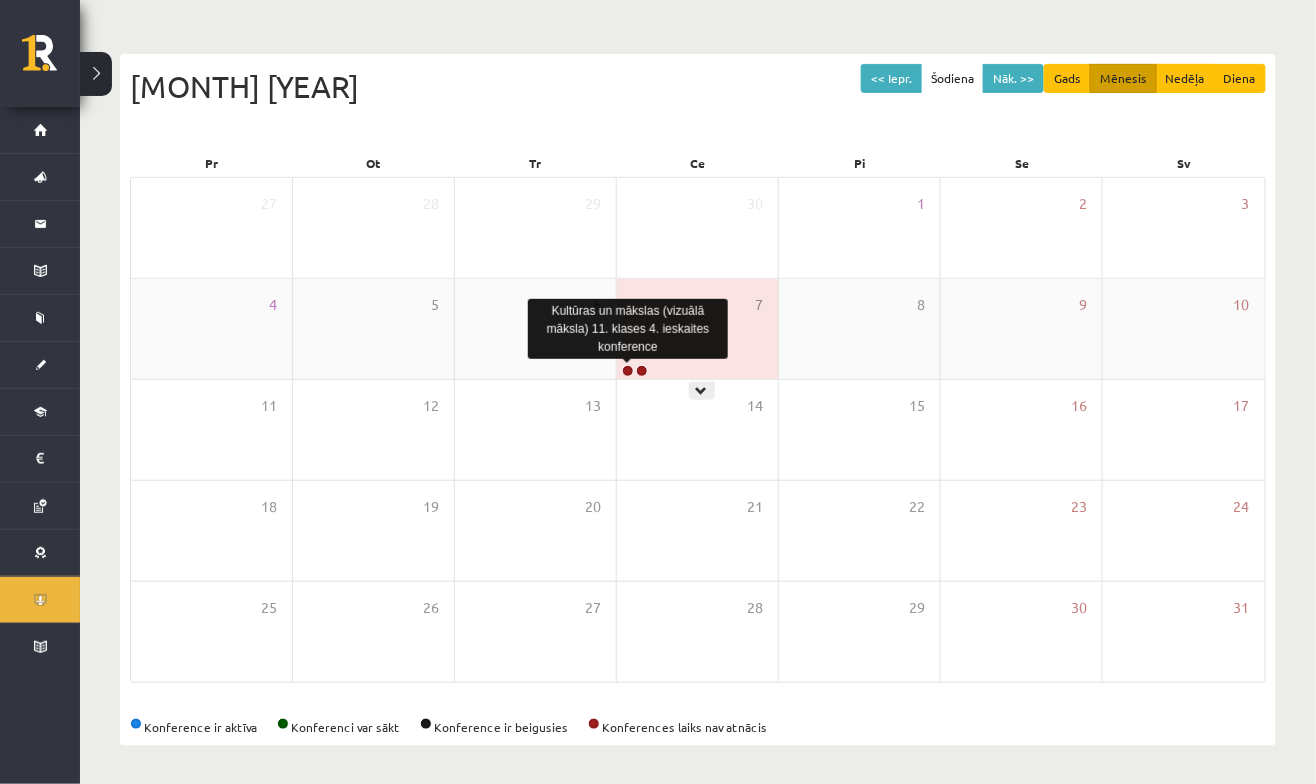 click at bounding box center (628, 371) 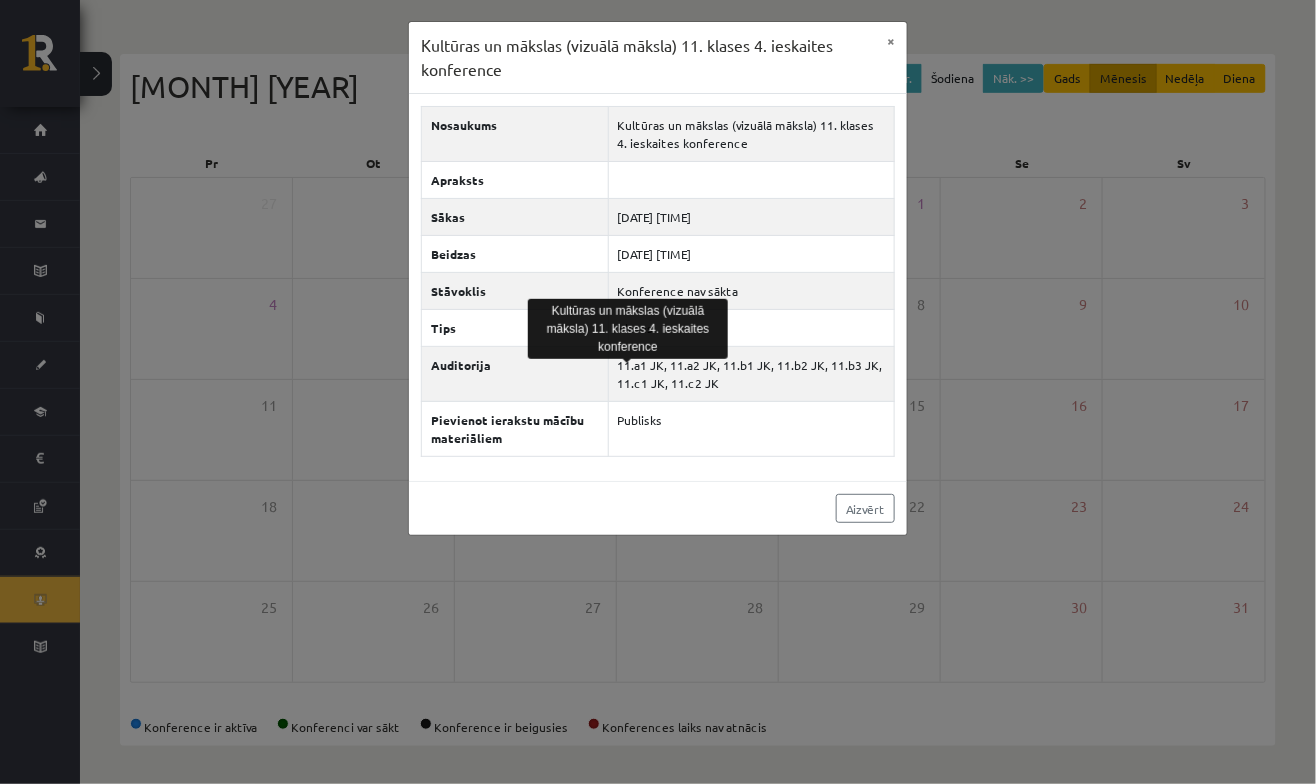 click on "Kultūras un mākslas (vizuālā māksla)  11. klases 4. ieskaites konference
×
Nosaukums
Kultūras un mākslas (vizuālā māksla)  11. klases 4. ieskaites konference
Apraksts
Sākas
2026-05-07 16:55
Beidzas
2026-05-07 18:00
Stāvoklis
Konference nav sākta
Tips
Klases
Auditorija
11.a1 JK, 11.a2 JK, 11.b1 JK, 11.b2 JK, 11.b3 JK, 11.c1 JK, 11.c2 JK
Pievienot ierakstu mācību materiāliem
Publisks
Aizvērt" at bounding box center (658, 392) 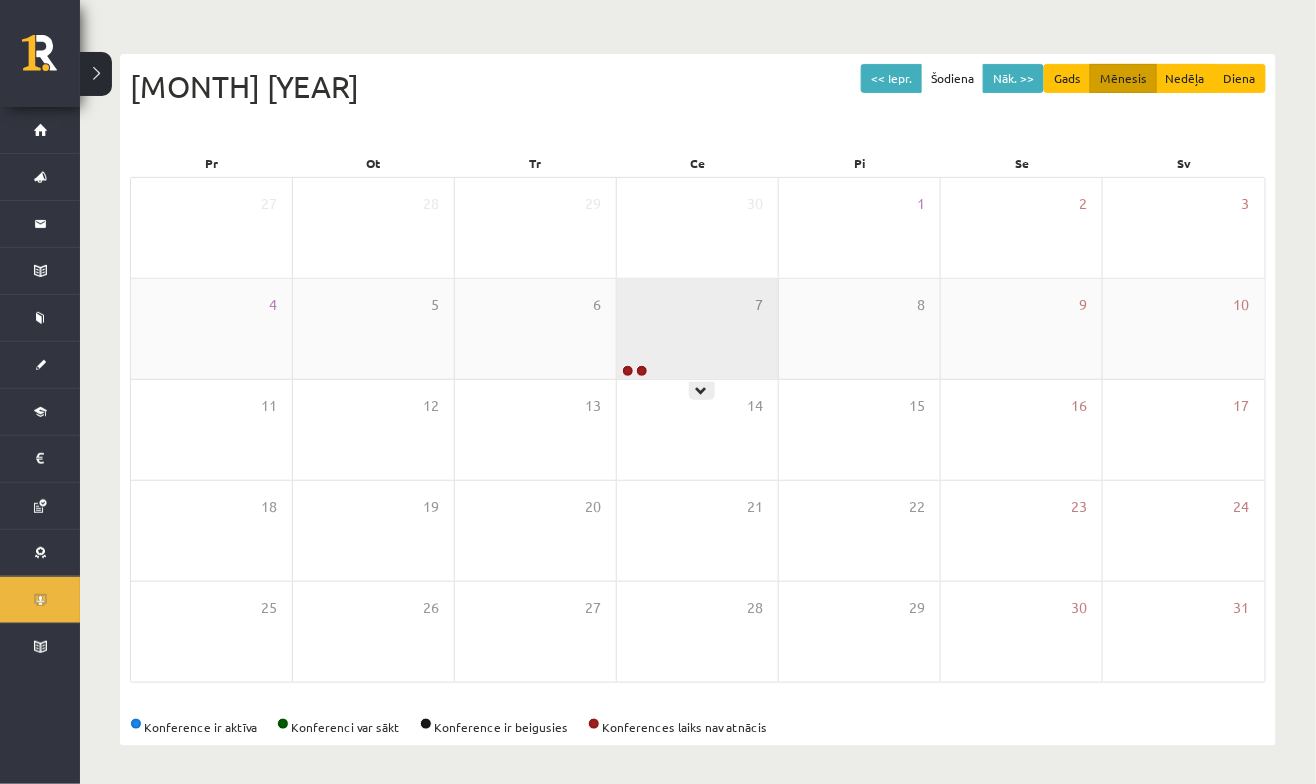 click at bounding box center (642, 371) 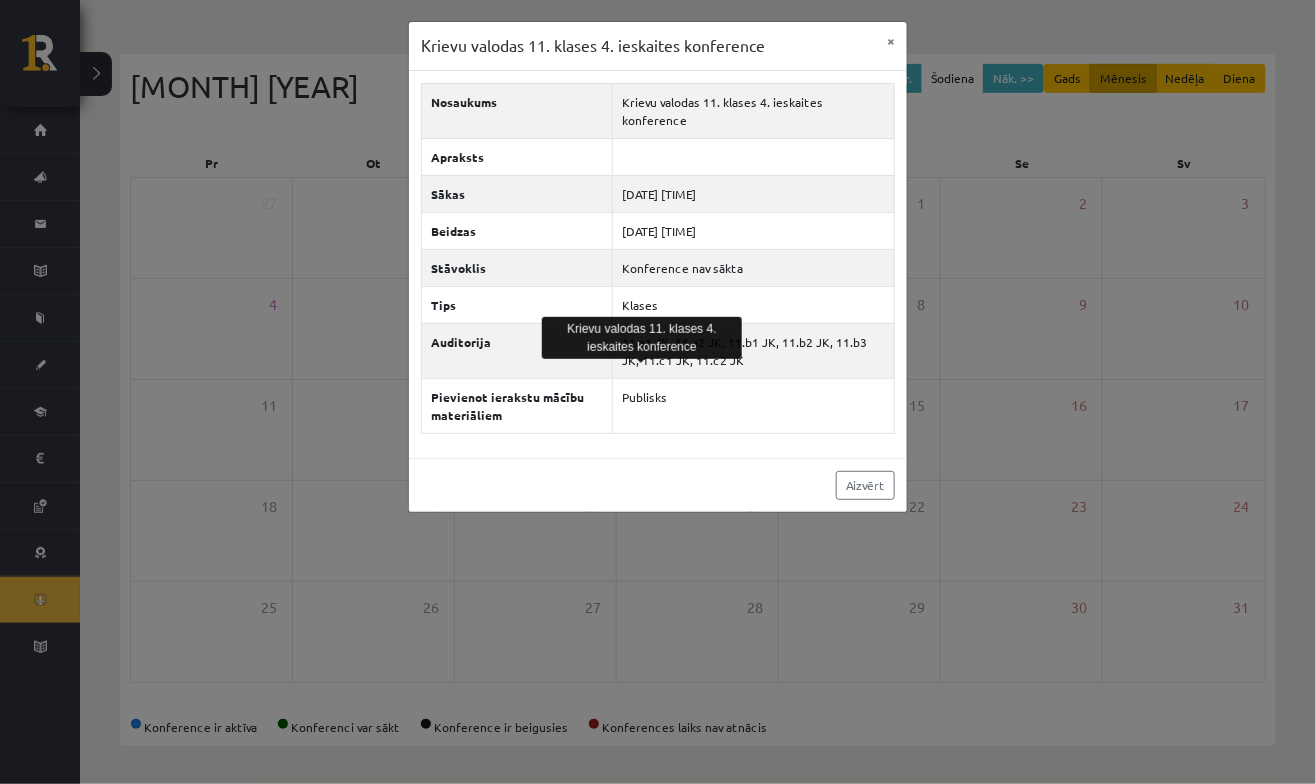 click on "Krievu valodas 11. klases 4. ieskaites konference
×
Nosaukums
Krievu valodas 11. klases 4. ieskaites konference
Apraksts
Sākas
2026-05-07 17:55
Beidzas
2026-05-07 19:00
Stāvoklis
Konference nav sākta
Tips
Klases
Auditorija
11.a1 JK, 11.a2 JK, 11.b1 JK, 11.b2 JK, 11.b3 JK, 11.c1 JK, 11.c2 JK
Pievienot ierakstu mācību materiāliem
Publisks
Aizvērt" at bounding box center [658, 392] 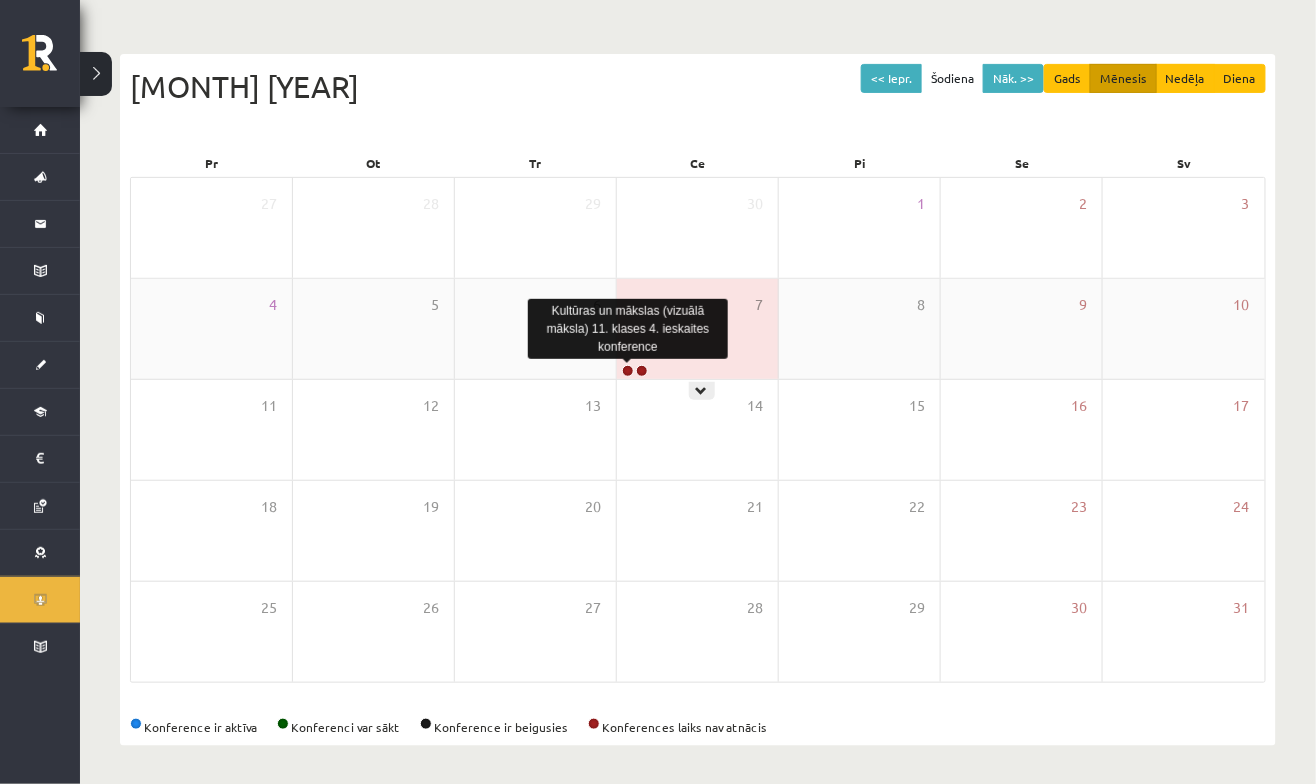 click at bounding box center [628, 371] 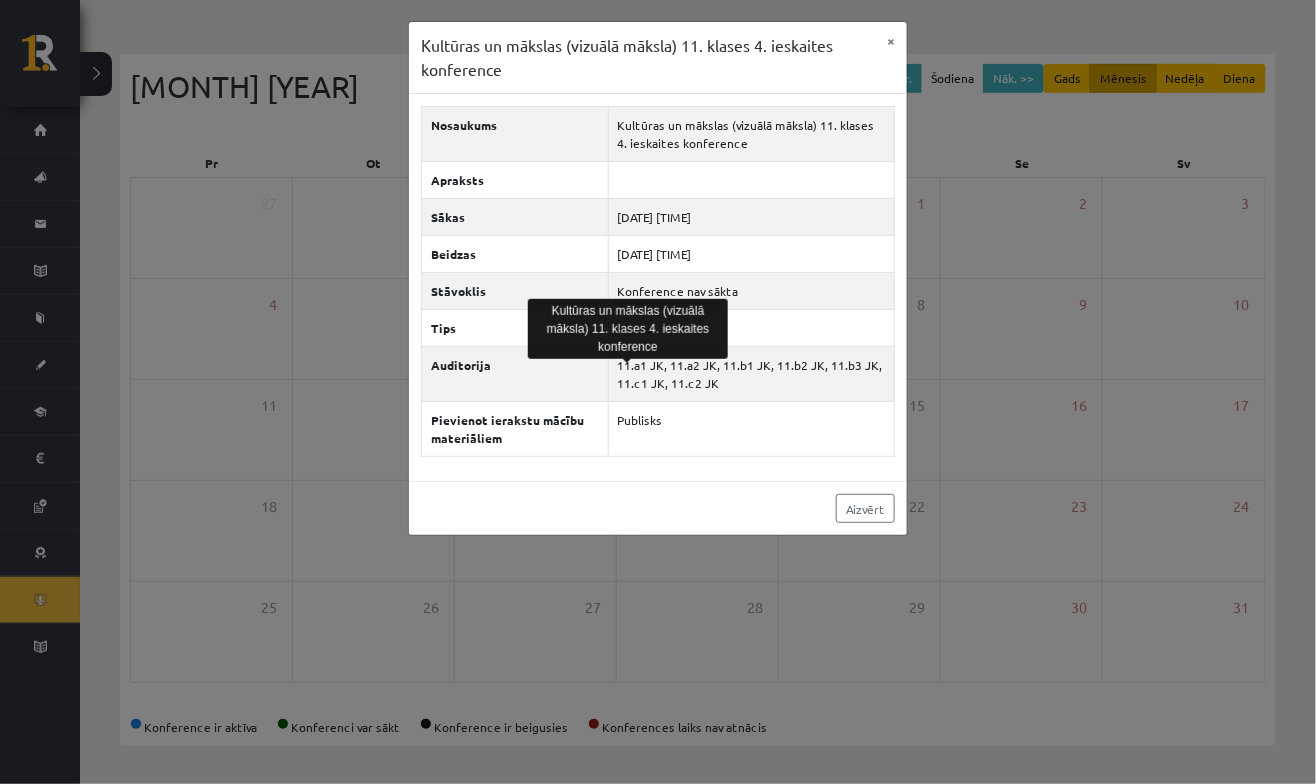 click on "Kultūras un mākslas (vizuālā māksla)  11. klases 4. ieskaites konference
×
Nosaukums
Kultūras un mākslas (vizuālā māksla)  11. klases 4. ieskaites konference
Apraksts
Sākas
2026-05-07 16:55
Beidzas
2026-05-07 18:00
Stāvoklis
Konference nav sākta
Tips
Klases
Auditorija
11.a1 JK, 11.a2 JK, 11.b1 JK, 11.b2 JK, 11.b3 JK, 11.c1 JK, 11.c2 JK
Pievienot ierakstu mācību materiāliem
Publisks
Aizvērt" at bounding box center (658, 392) 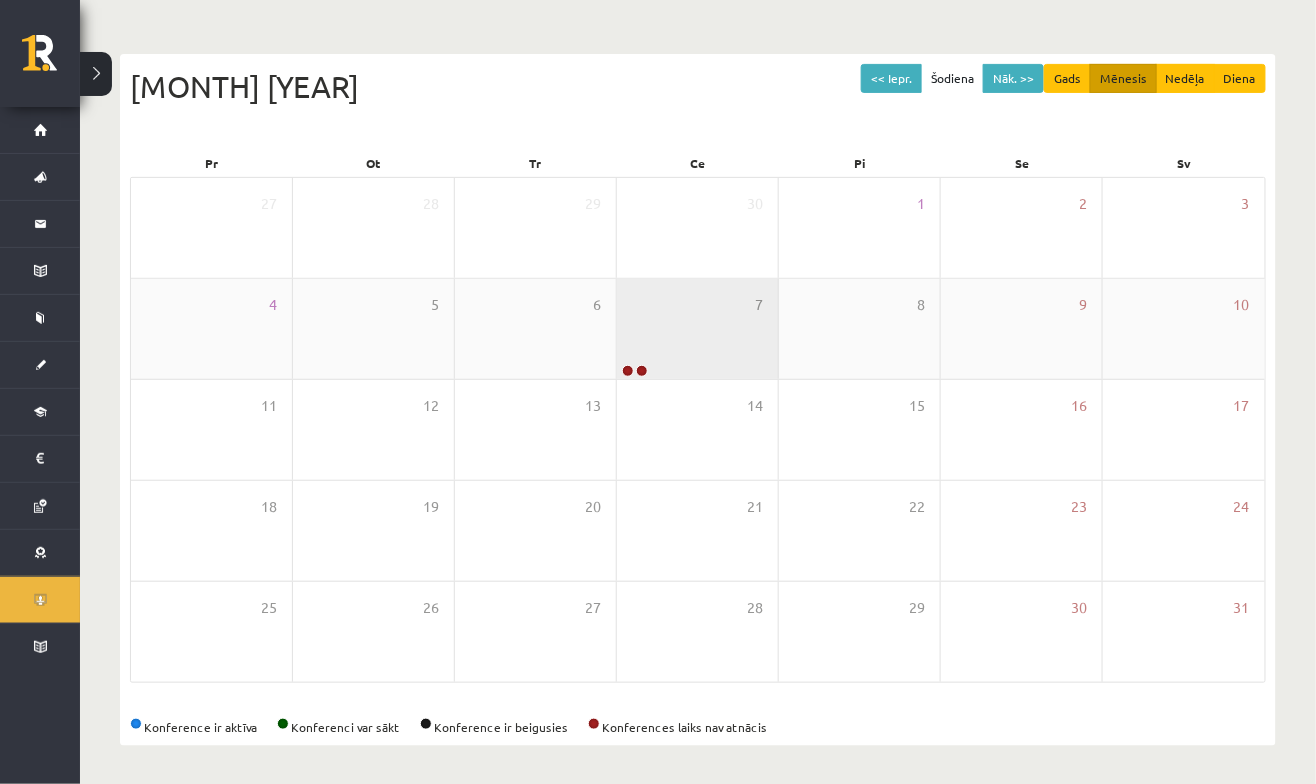 click at bounding box center (628, 371) 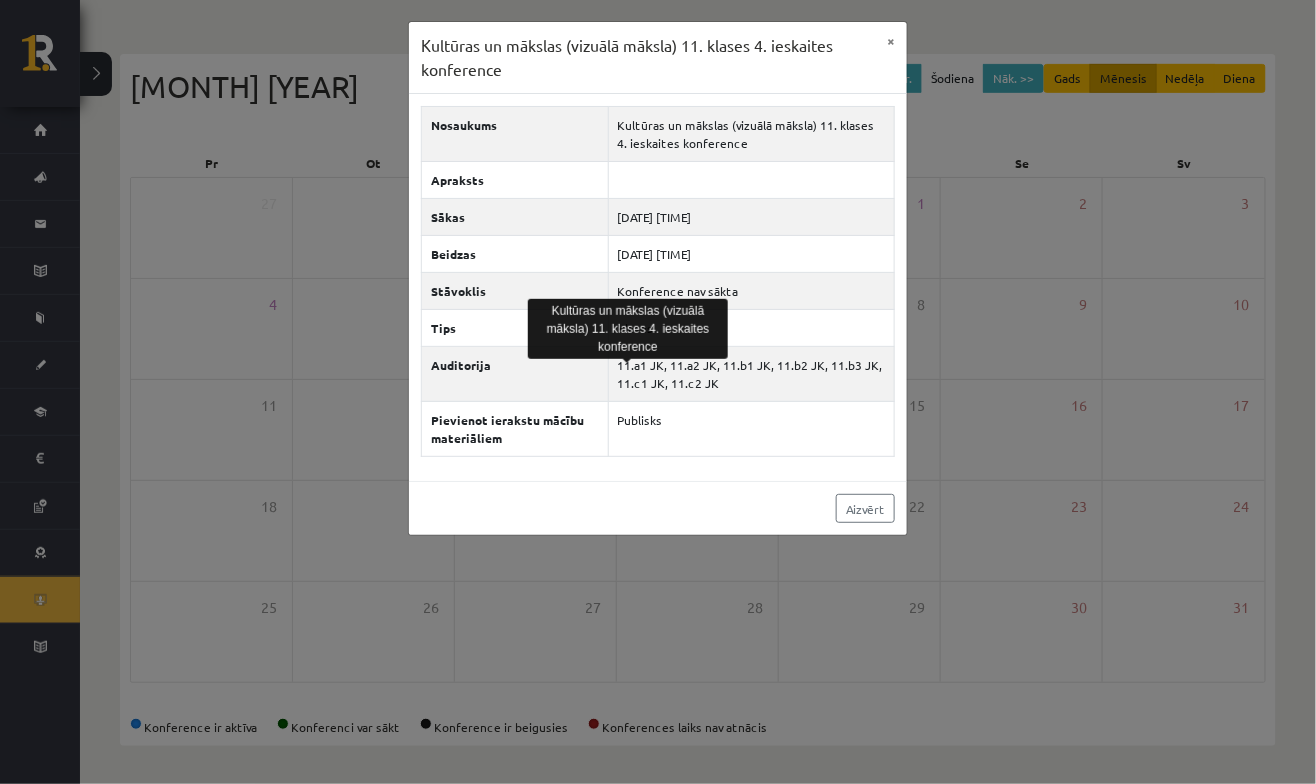 click on "Kultūras un mākslas (vizuālā māksla)  11. klases 4. ieskaites konference
×
Nosaukums
Kultūras un mākslas (vizuālā māksla)  11. klases 4. ieskaites konference
Apraksts
Sākas
2026-05-07 16:55
Beidzas
2026-05-07 18:00
Stāvoklis
Konference nav sākta
Tips
Klases
Auditorija
11.a1 JK, 11.a2 JK, 11.b1 JK, 11.b2 JK, 11.b3 JK, 11.c1 JK, 11.c2 JK
Pievienot ierakstu mācību materiāliem
Publisks
Aizvērt" at bounding box center [658, 392] 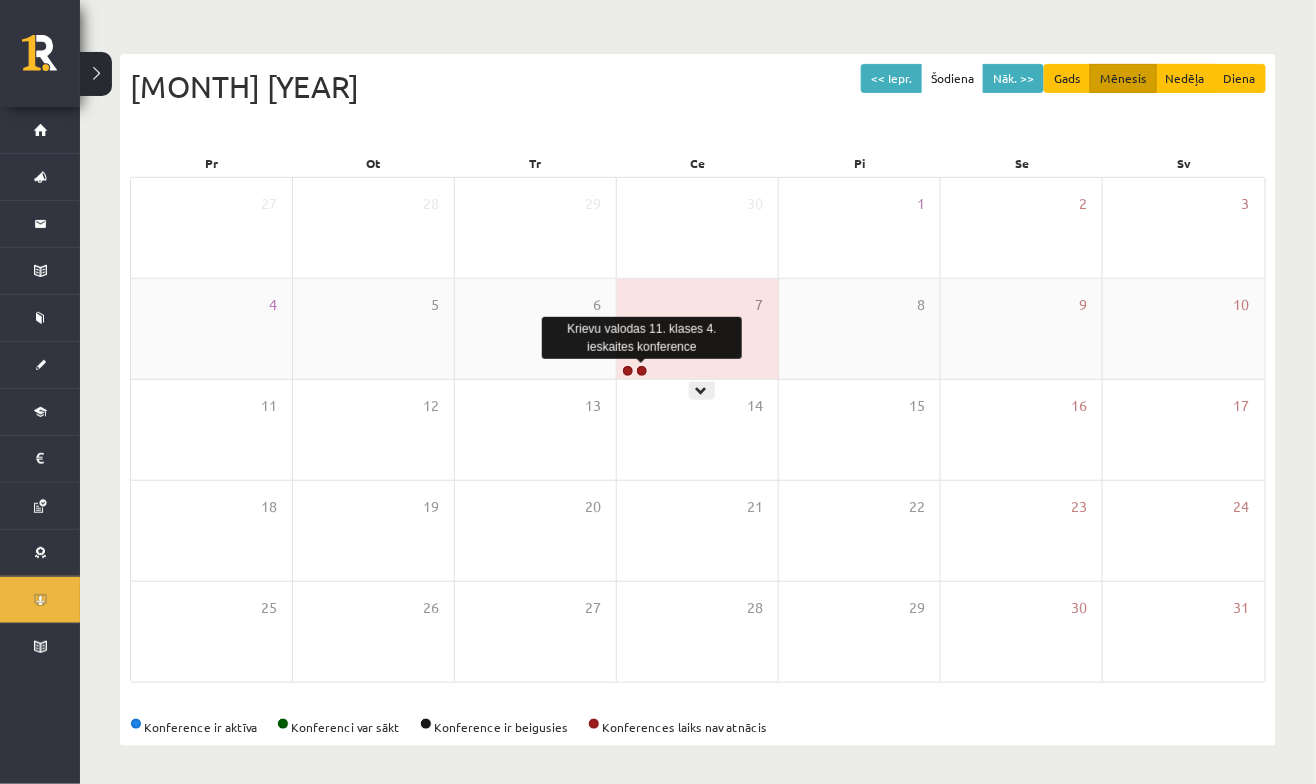 click at bounding box center (642, 371) 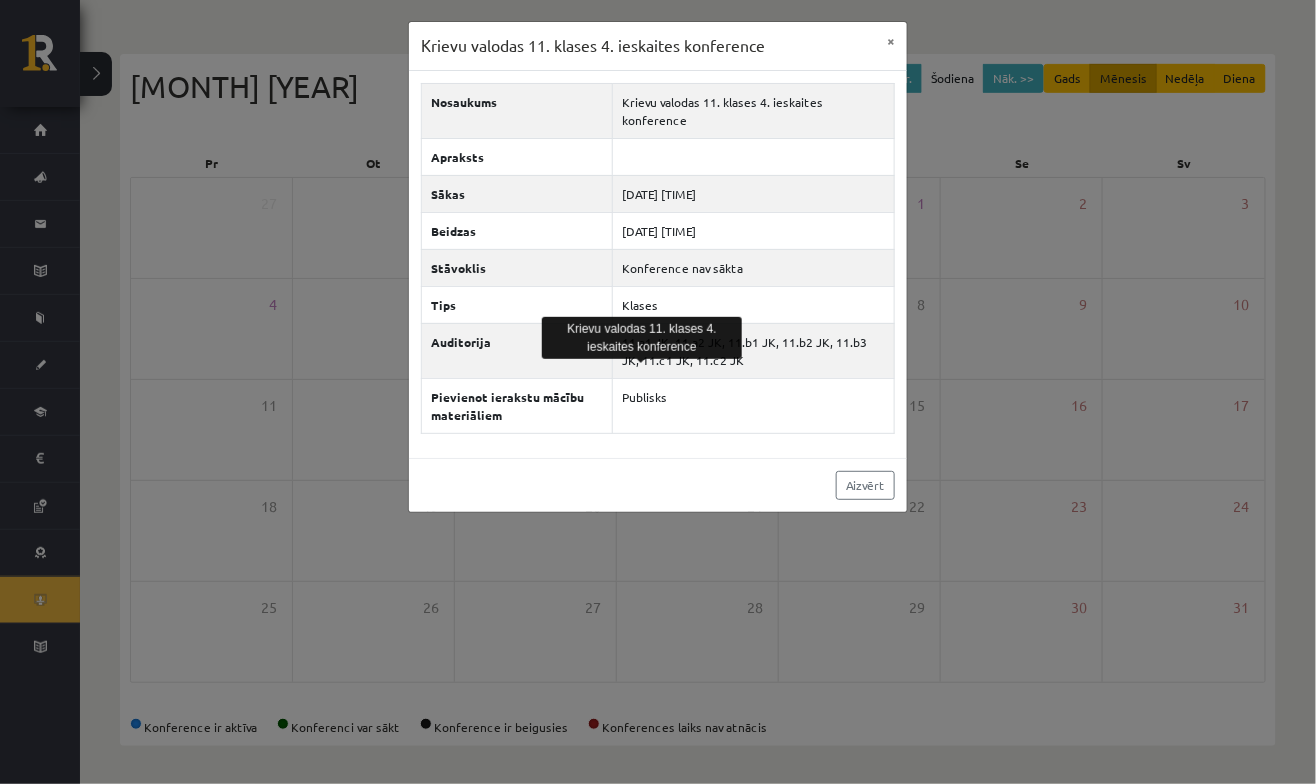 click on "Krievu valodas 11. klases 4. ieskaites konference
×
Nosaukums
Krievu valodas 11. klases 4. ieskaites konference
Apraksts
Sākas
2026-05-07 17:55
Beidzas
2026-05-07 19:00
Stāvoklis
Konference nav sākta
Tips
Klases
Auditorija
11.a1 JK, 11.a2 JK, 11.b1 JK, 11.b2 JK, 11.b3 JK, 11.c1 JK, 11.c2 JK
Pievienot ierakstu mācību materiāliem
Publisks
Aizvērt" at bounding box center (658, 392) 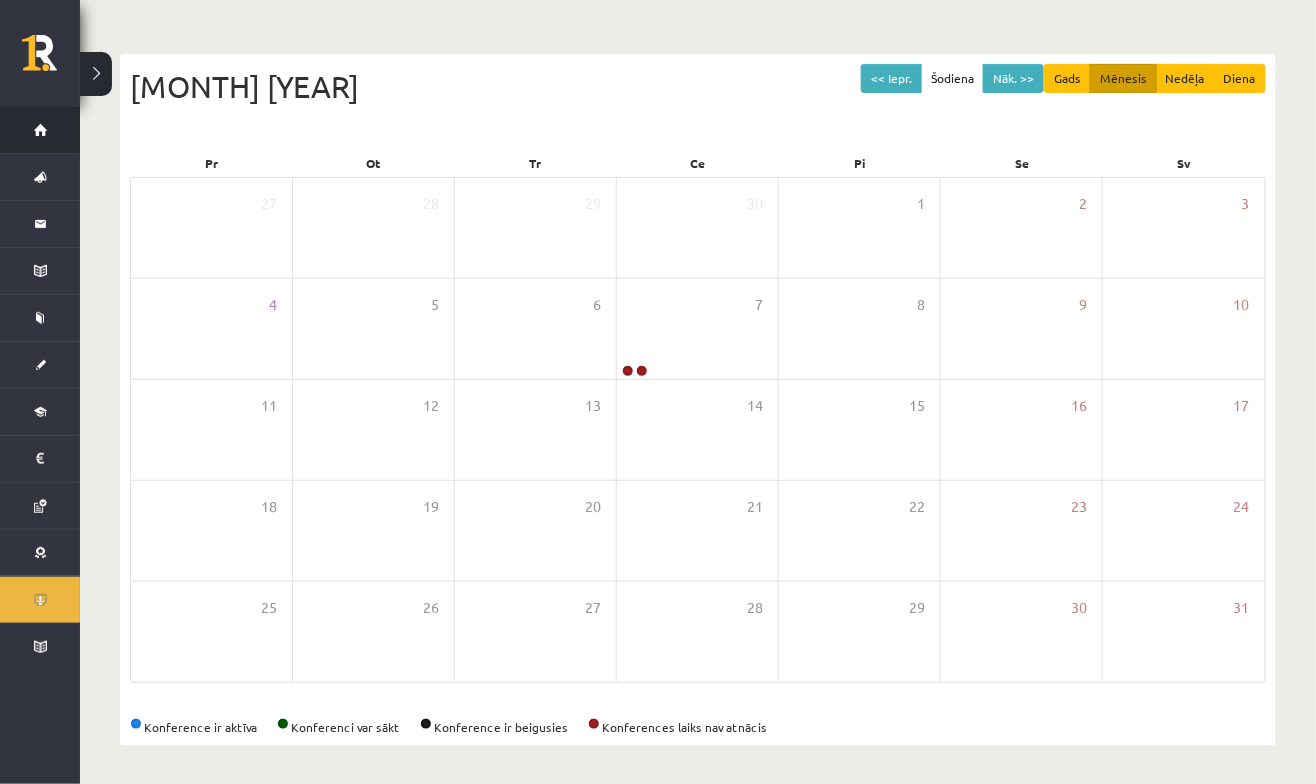 click on "Sākums" at bounding box center (25, 130) 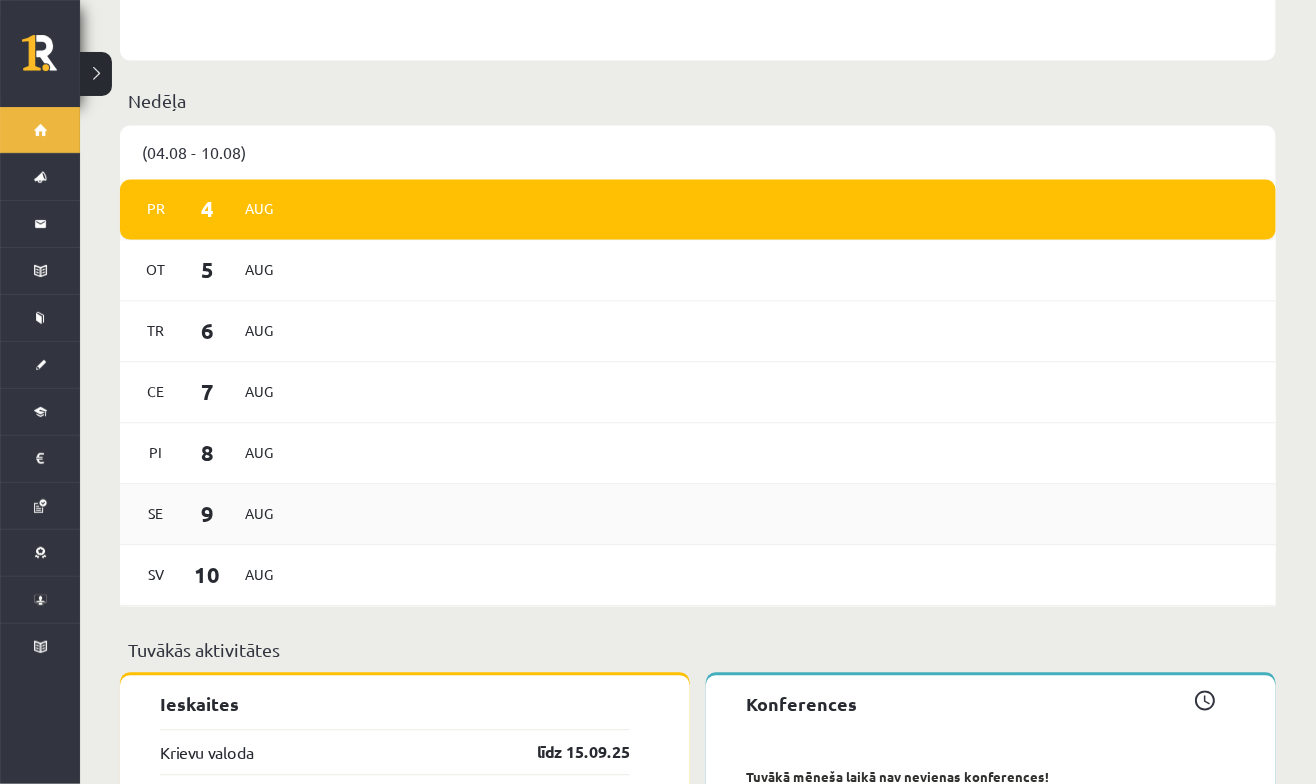 scroll, scrollTop: 1025, scrollLeft: 0, axis: vertical 